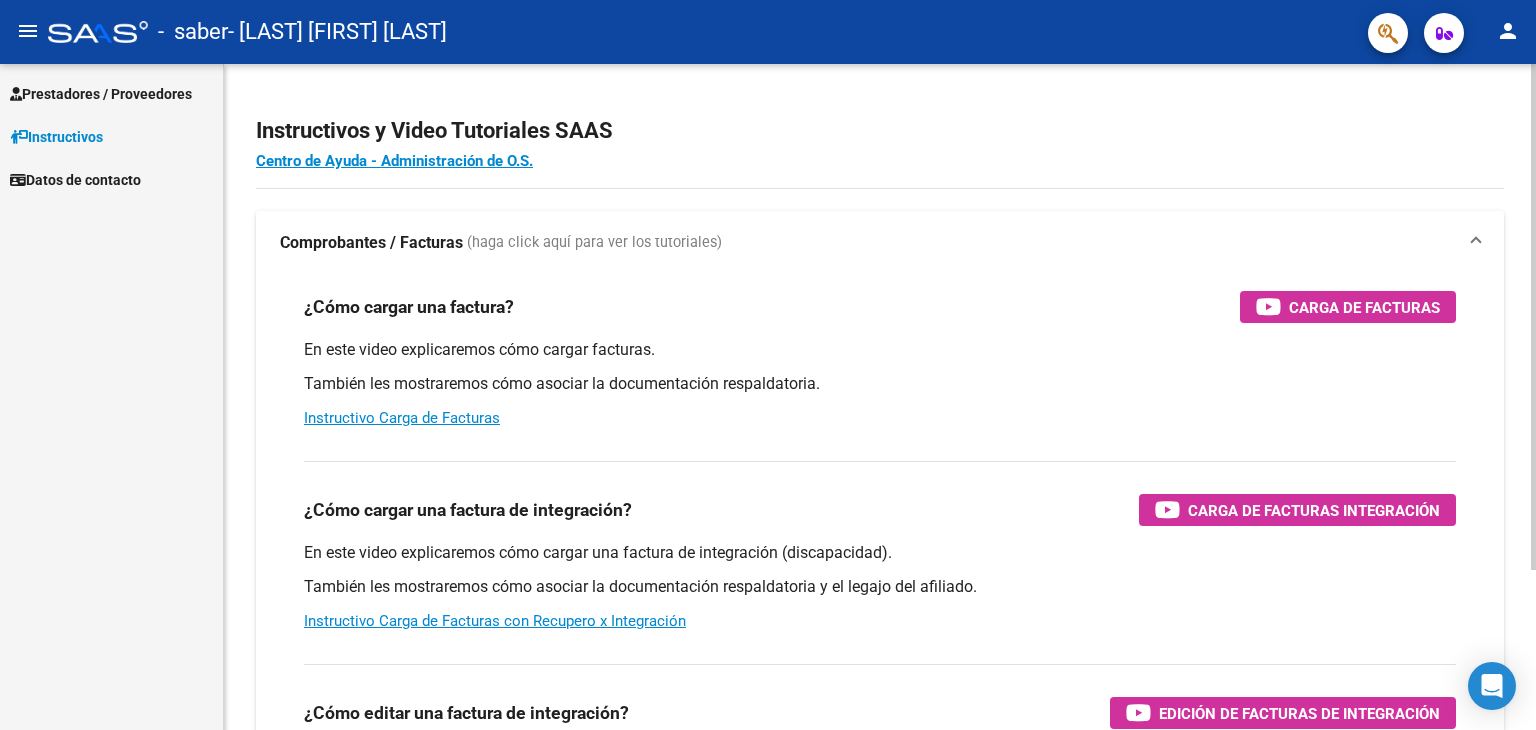 scroll, scrollTop: 0, scrollLeft: 0, axis: both 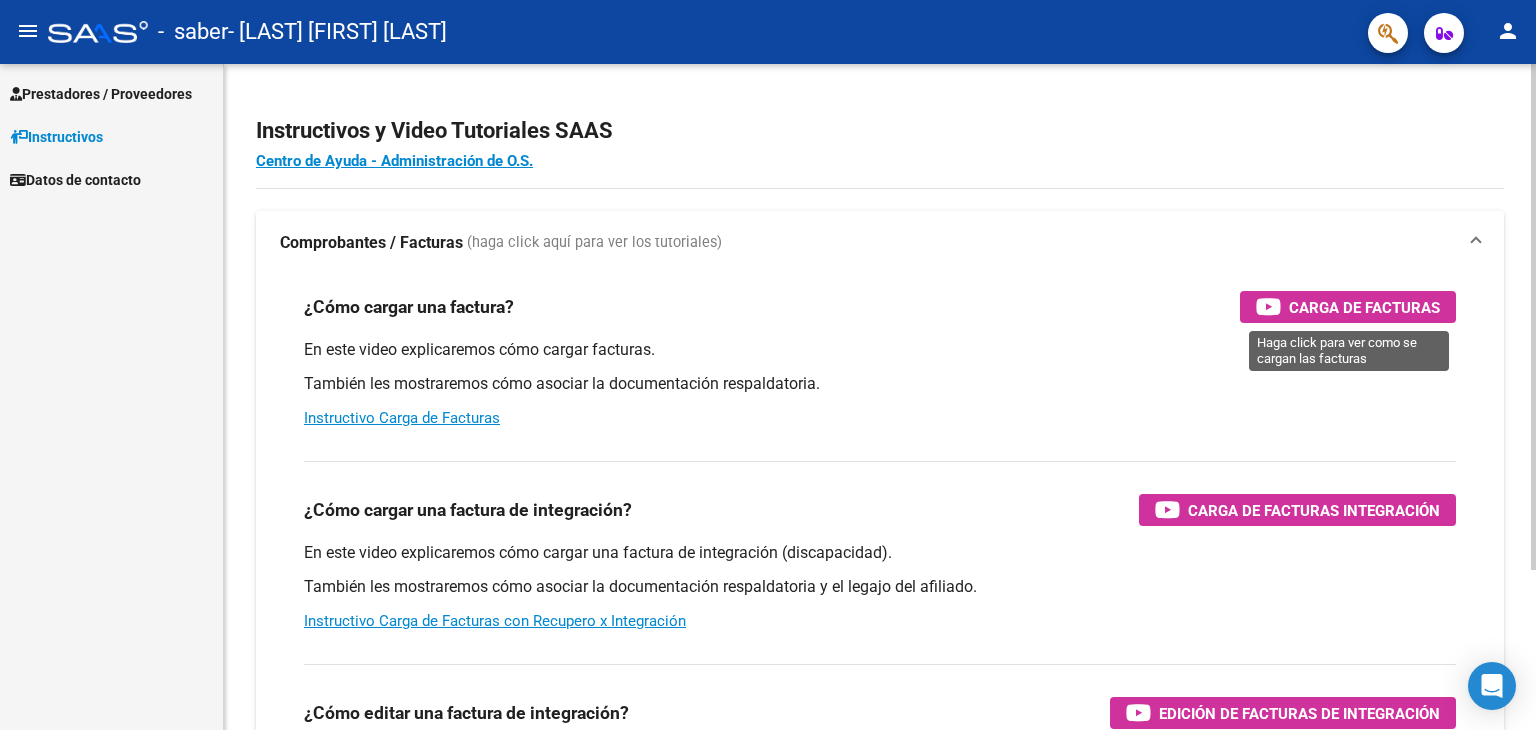 click on "Carga de Facturas" at bounding box center [1364, 307] 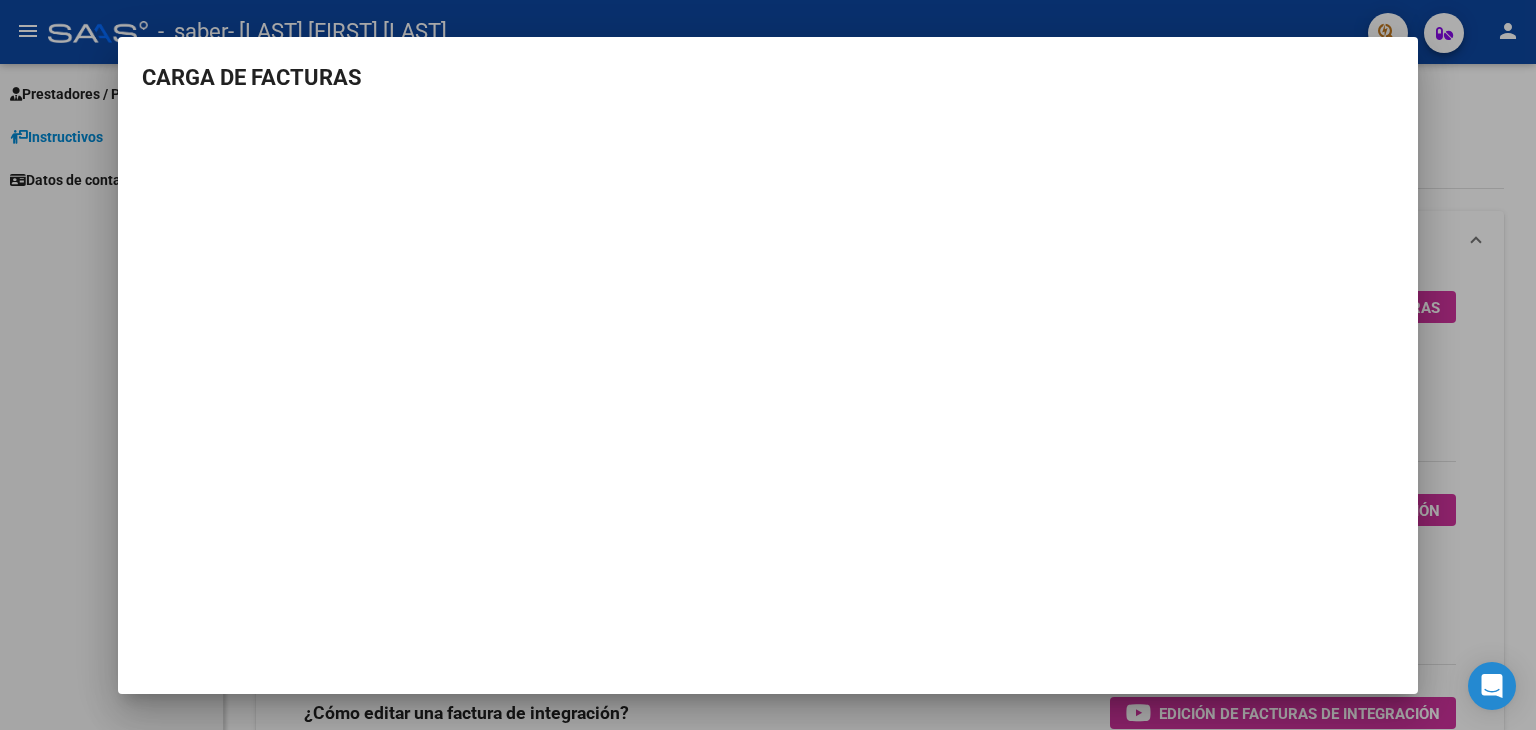 click on "CARGA DE FACTURAS" at bounding box center [768, 365] 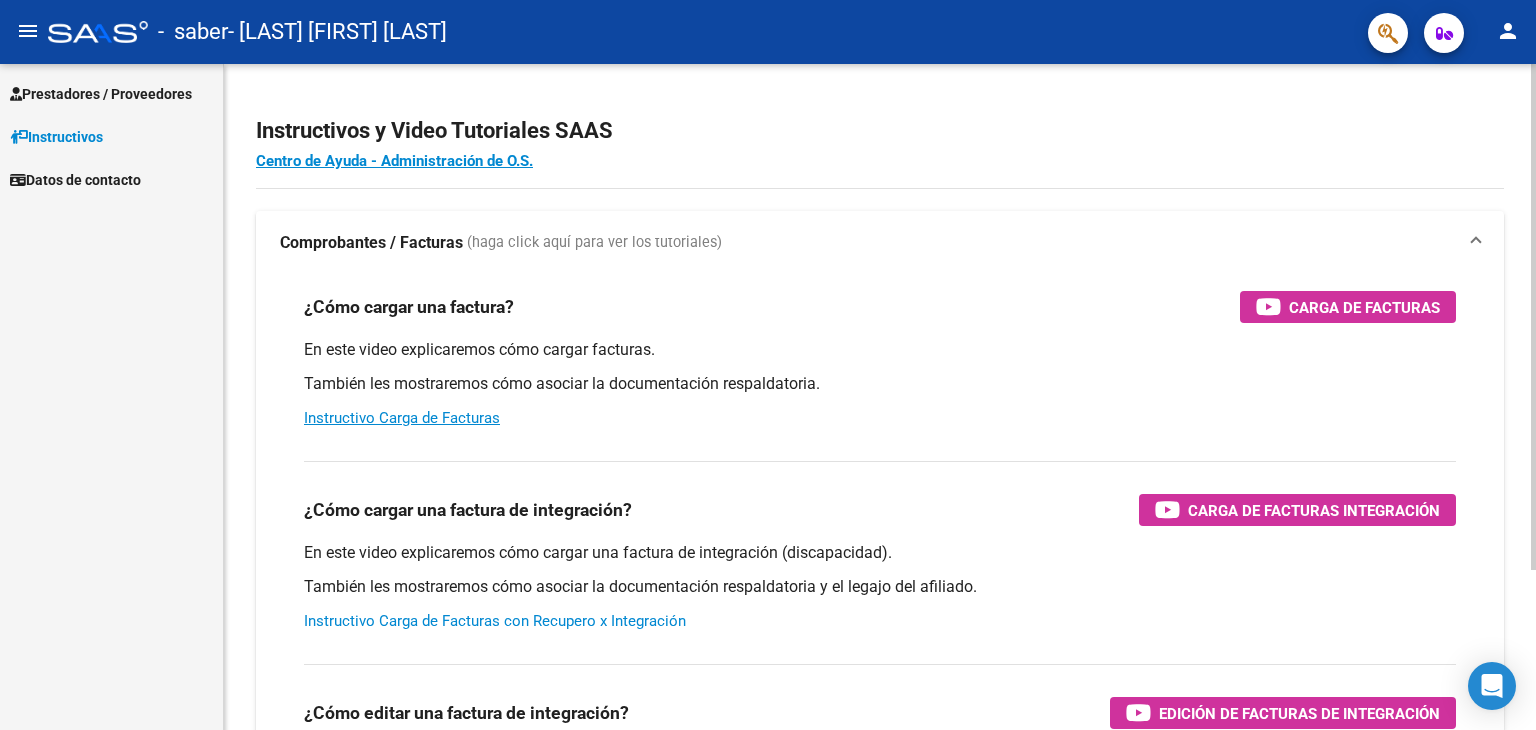 scroll, scrollTop: 100, scrollLeft: 0, axis: vertical 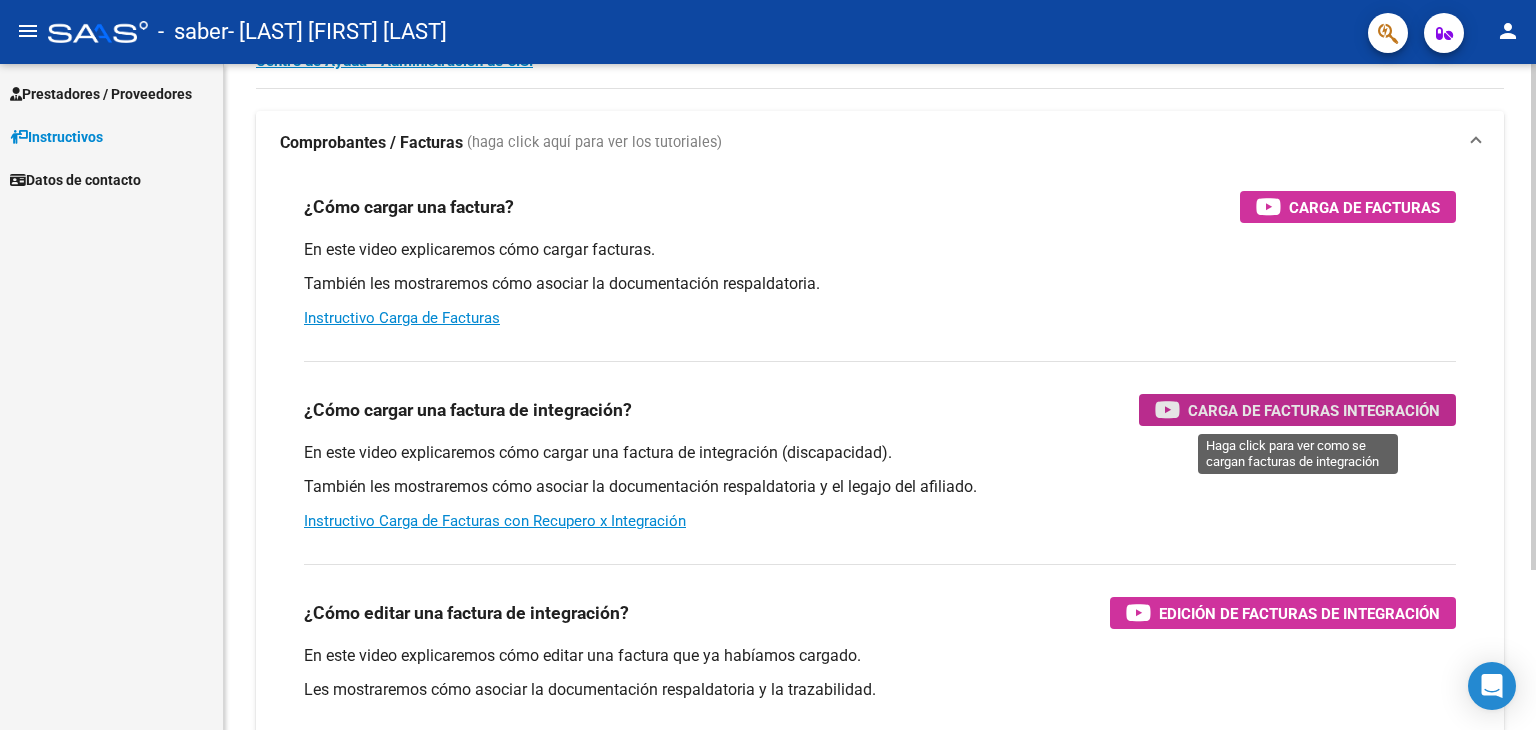 click on "Carga de Facturas Integración" at bounding box center (1314, 410) 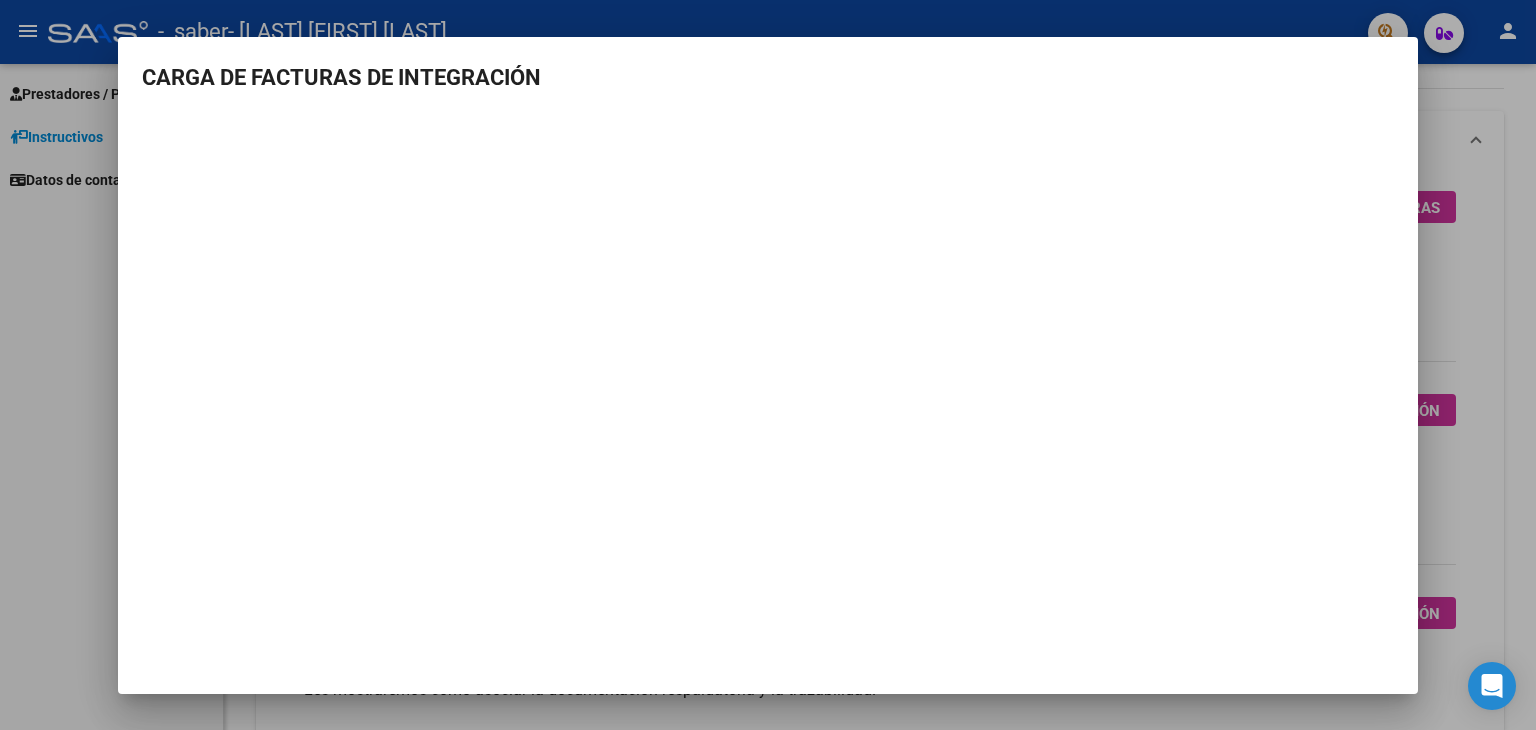 click on "CARGA DE FACTURAS DE INTEGRACIÓN" at bounding box center [768, 314] 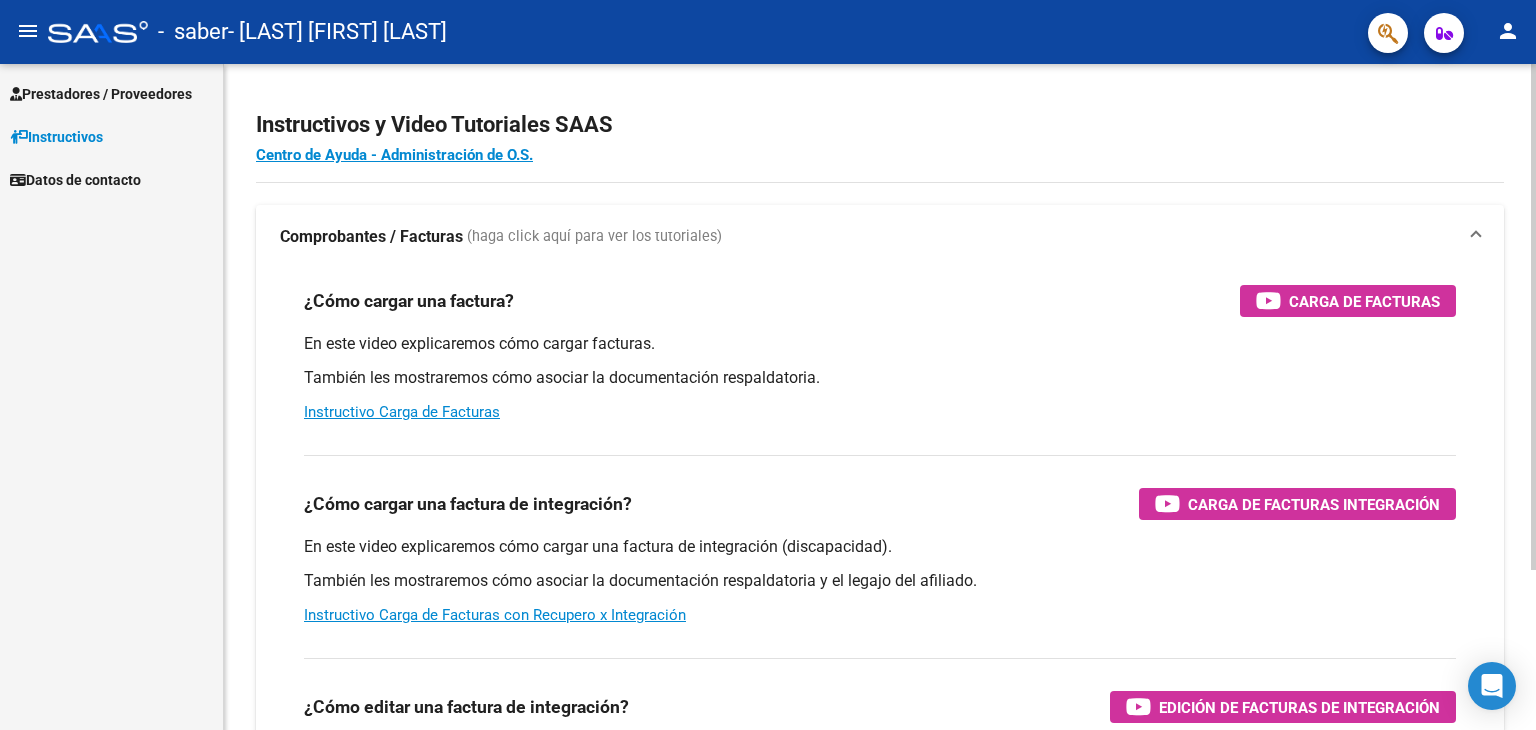 scroll, scrollTop: 0, scrollLeft: 0, axis: both 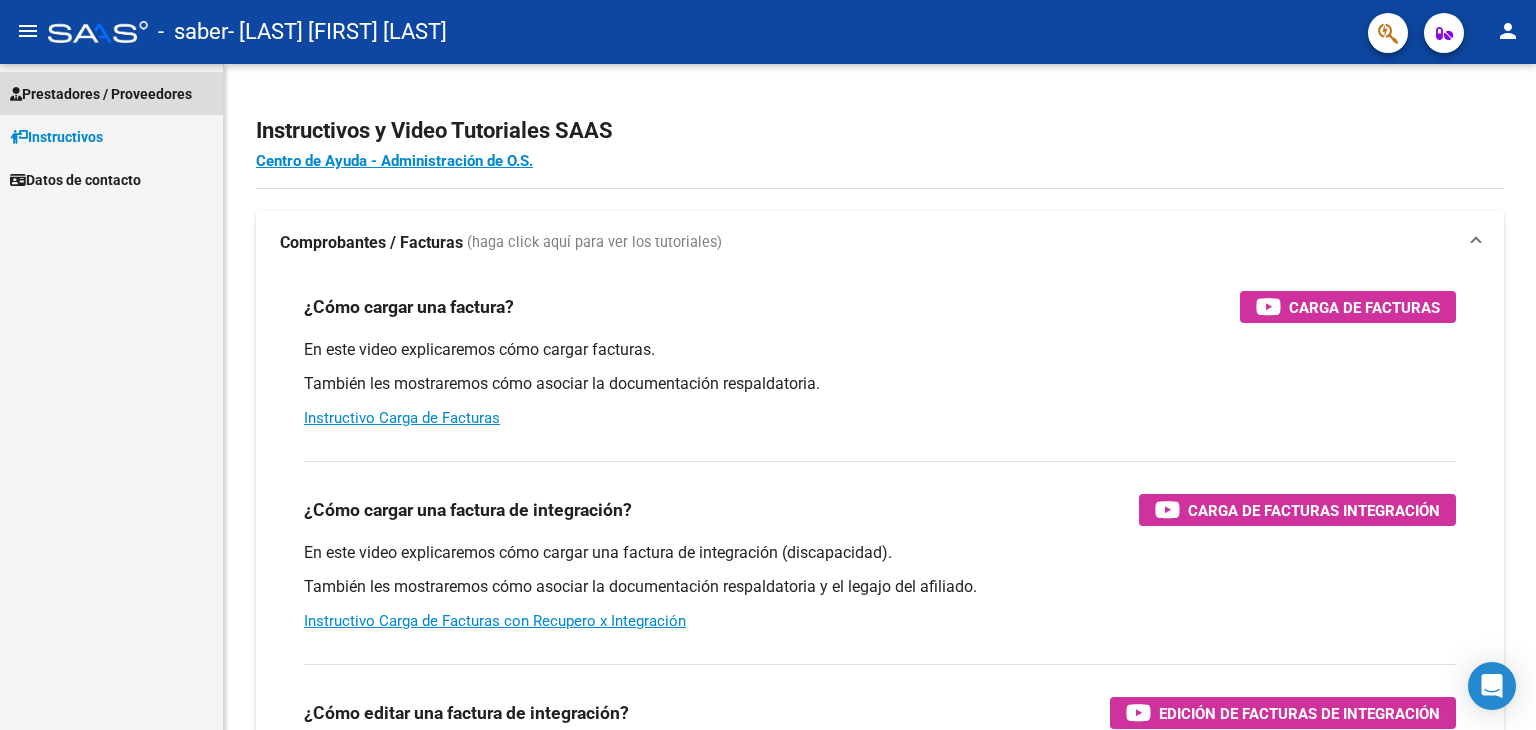 click on "Prestadores / Proveedores" at bounding box center (101, 94) 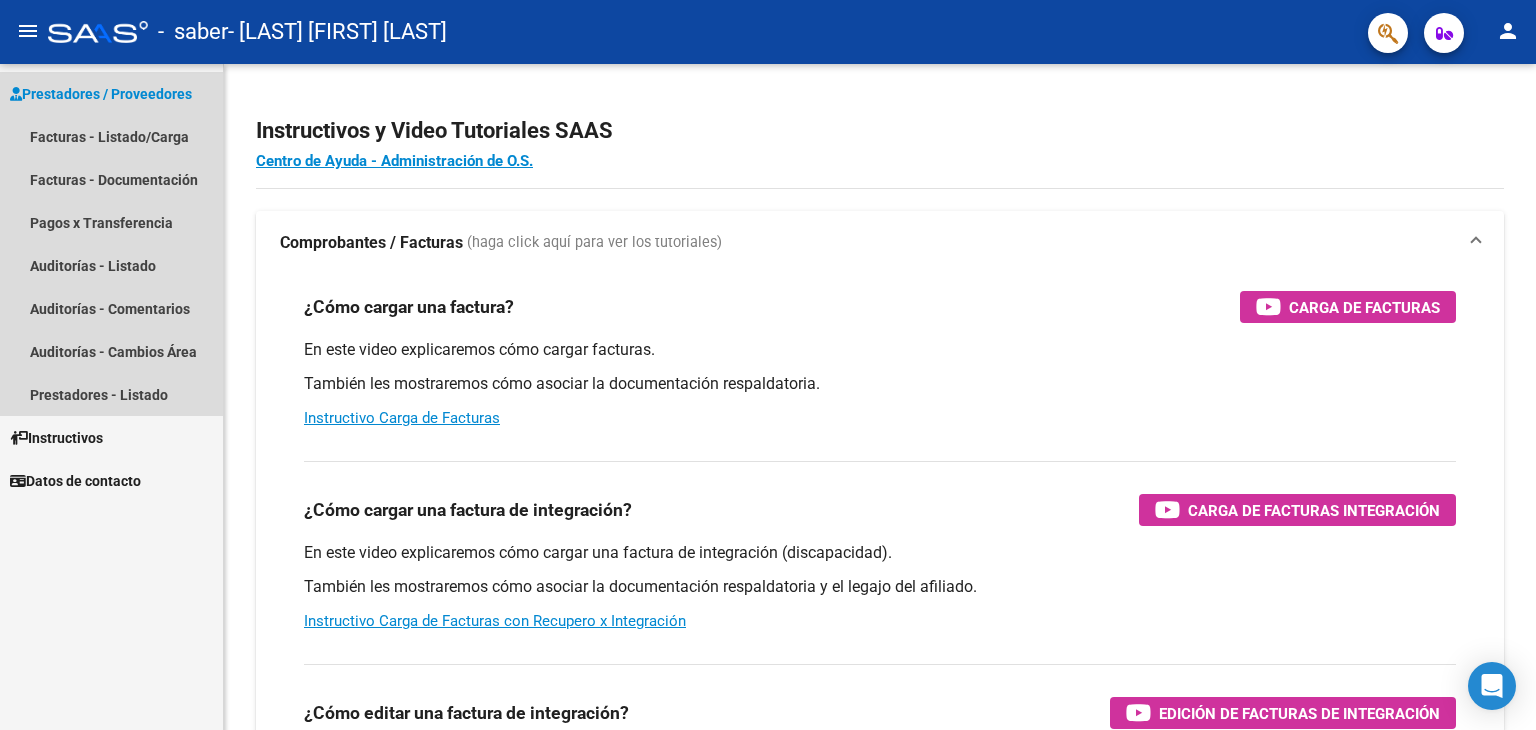 click on "Prestadores / Proveedores" at bounding box center (101, 94) 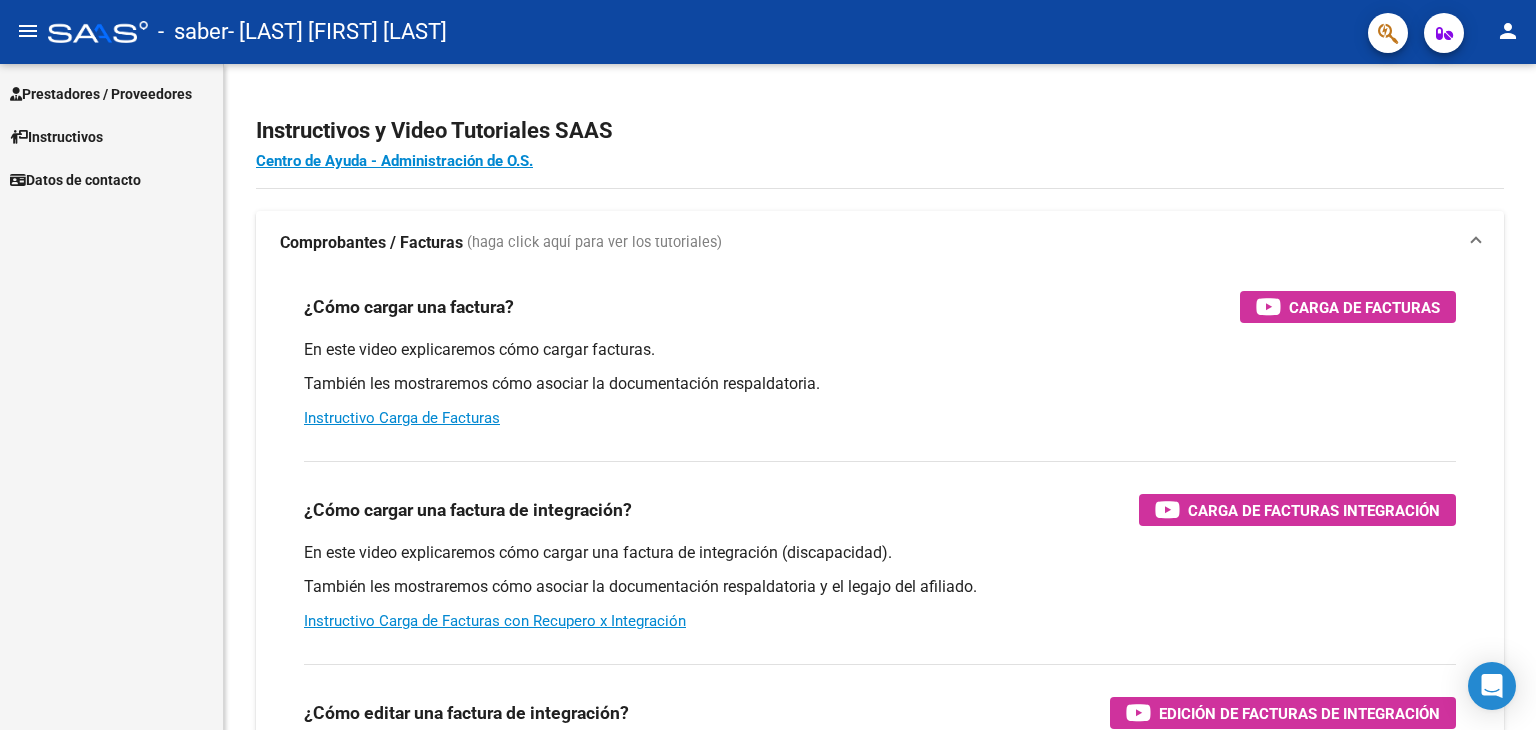 click on "Prestadores / Proveedores" at bounding box center [101, 94] 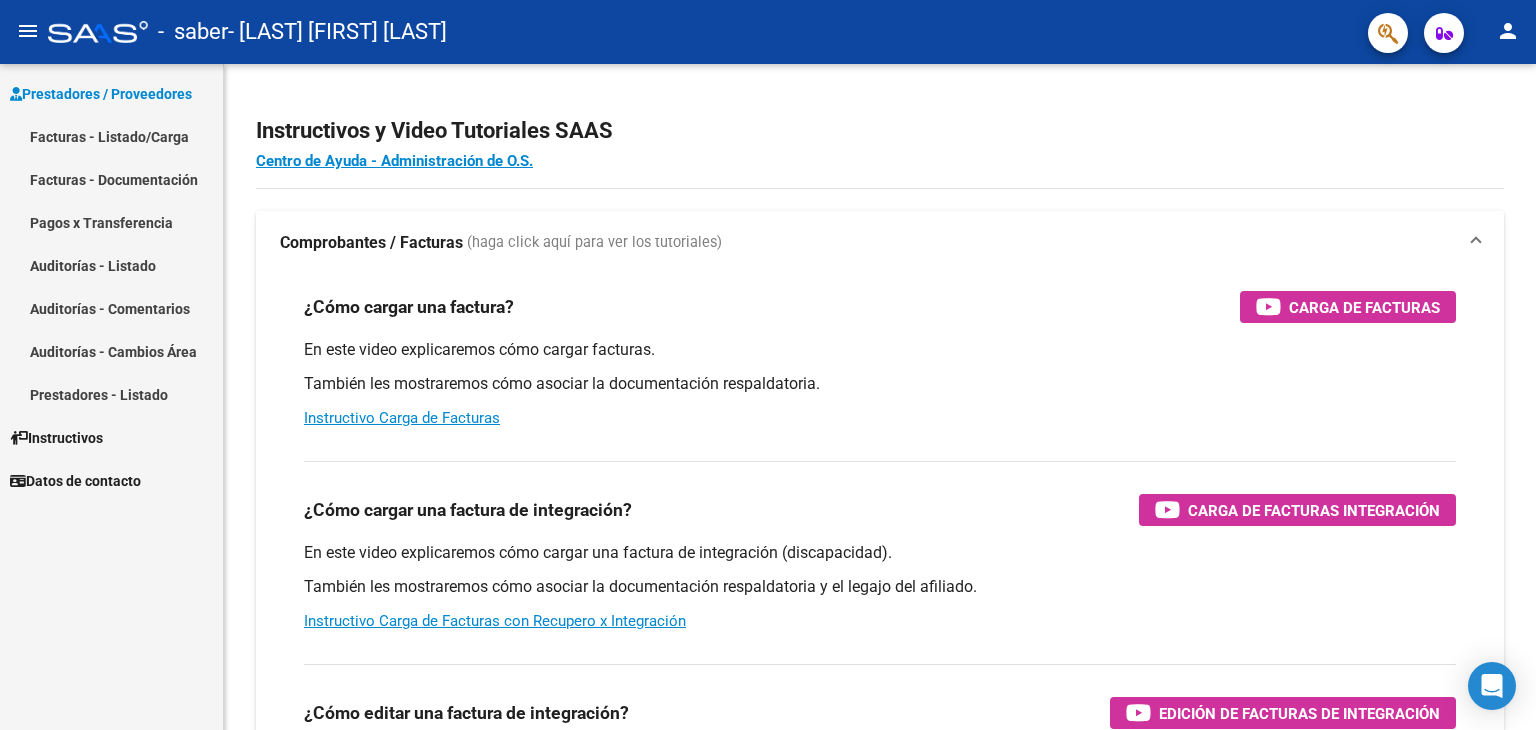 click on "Facturas - Listado/Carga" at bounding box center (111, 136) 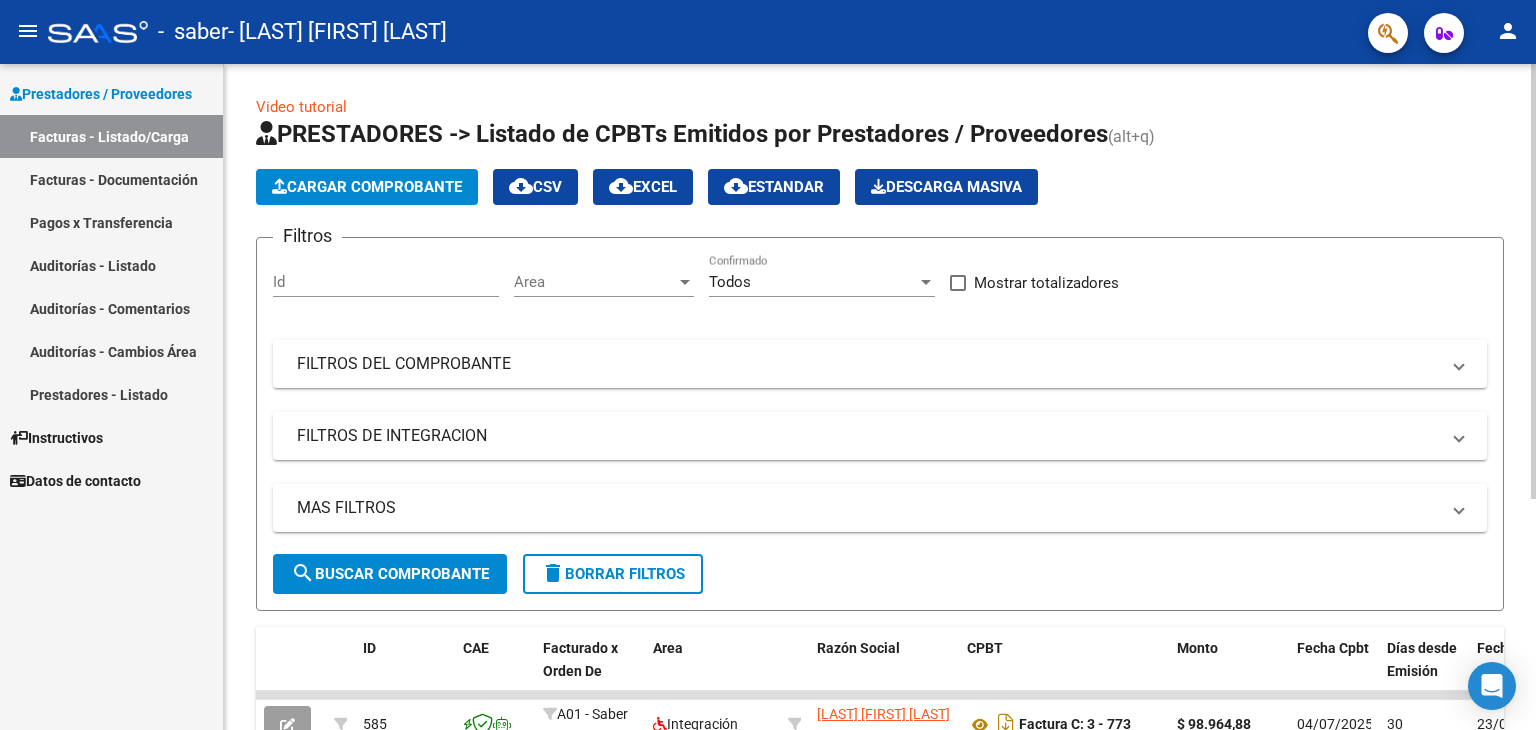 click on "Cargar Comprobante" 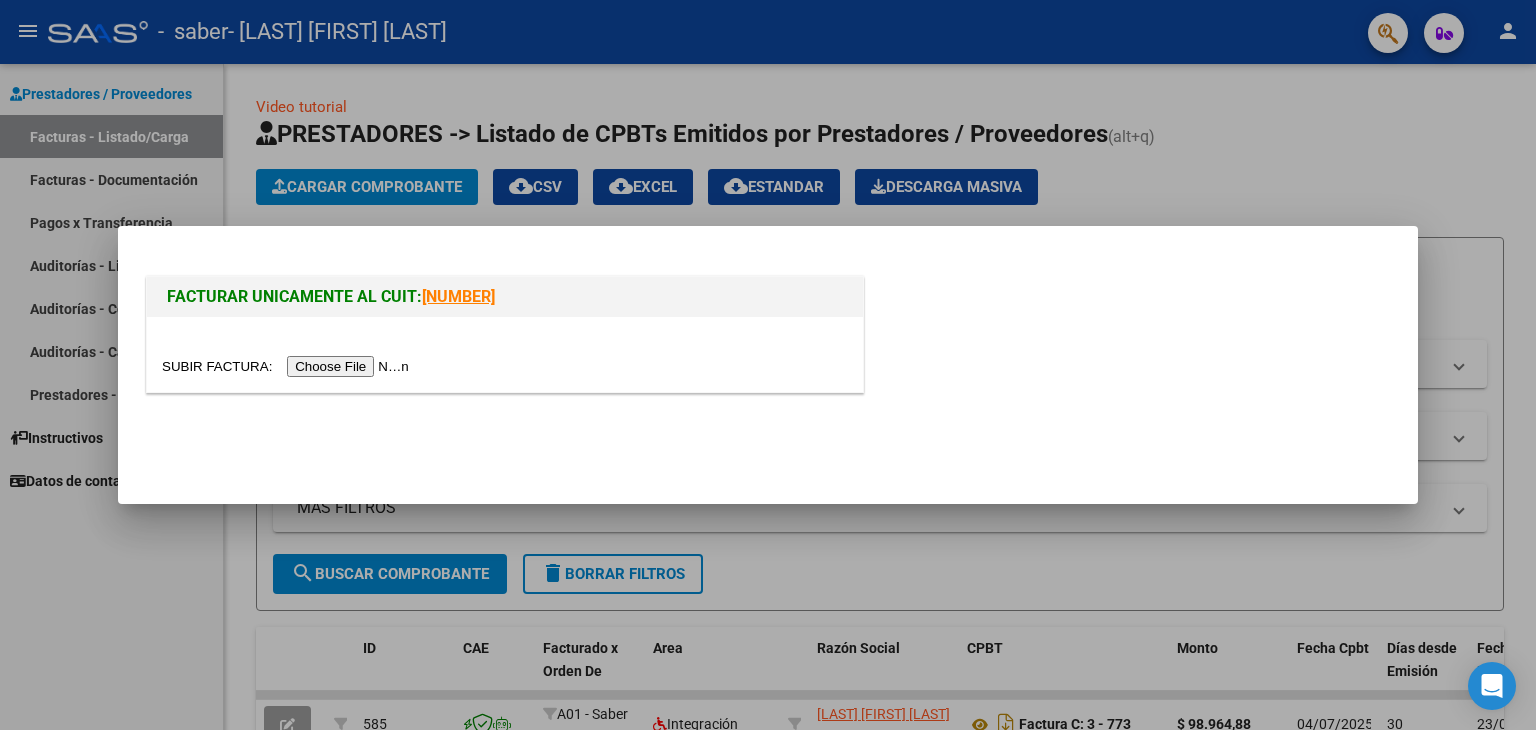 click at bounding box center (288, 366) 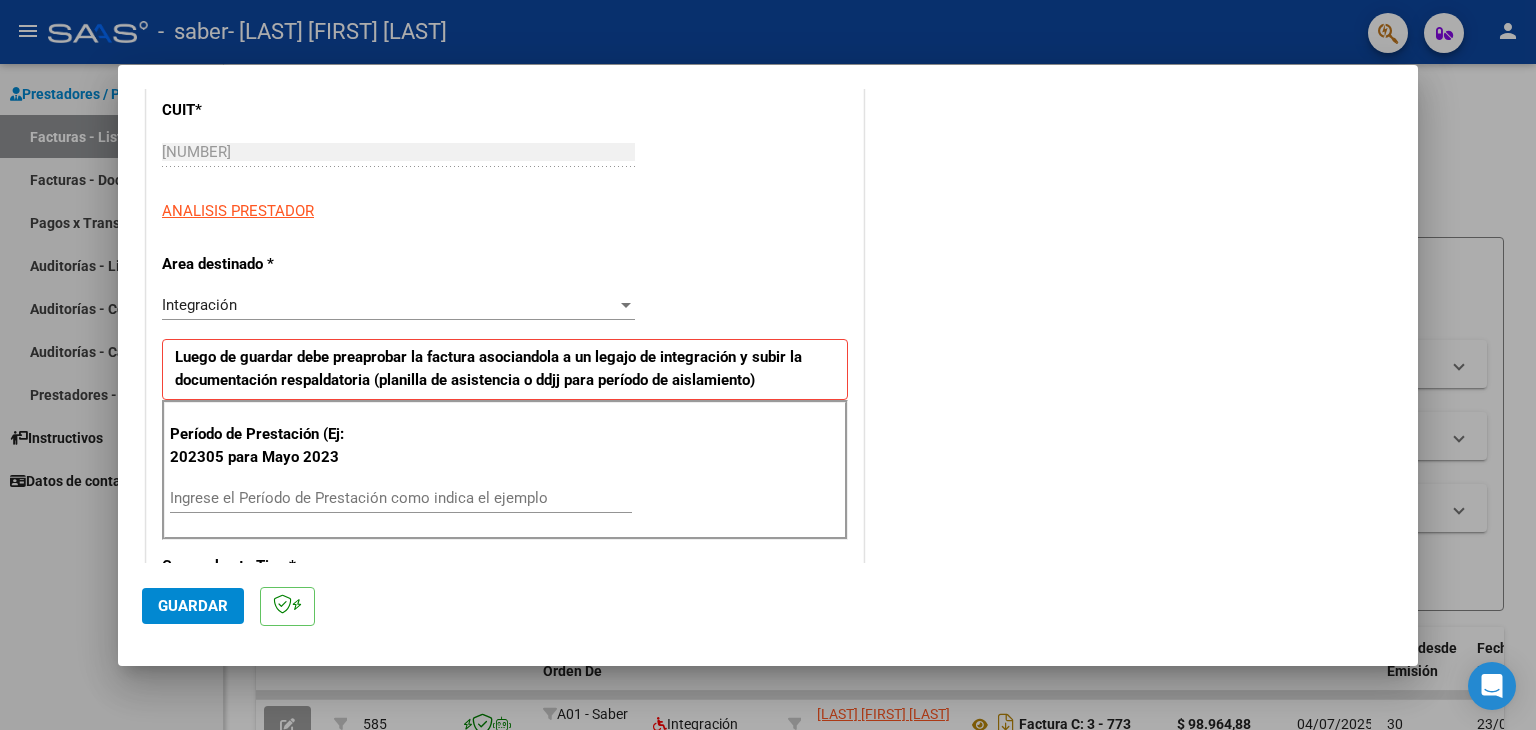 scroll, scrollTop: 300, scrollLeft: 0, axis: vertical 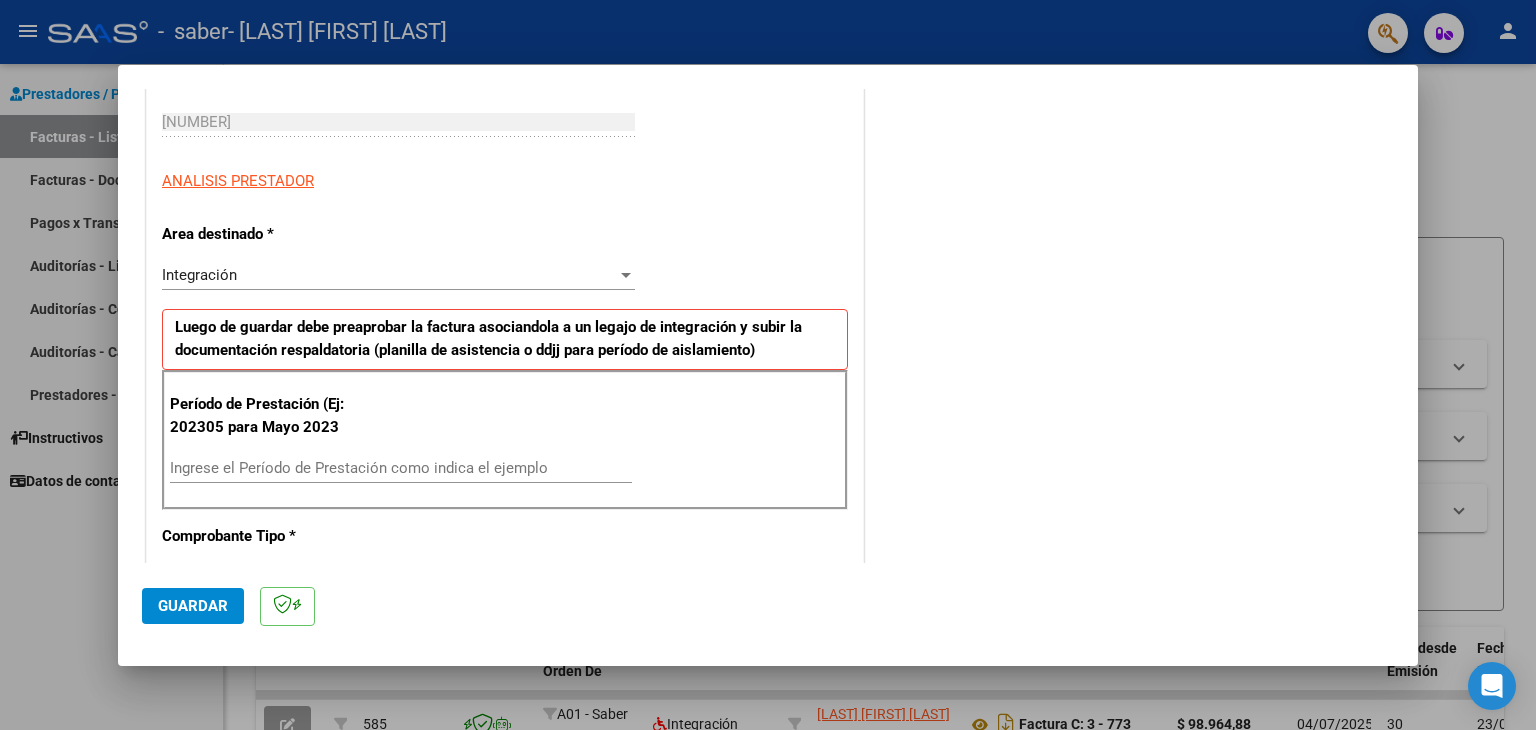 click at bounding box center [626, 275] 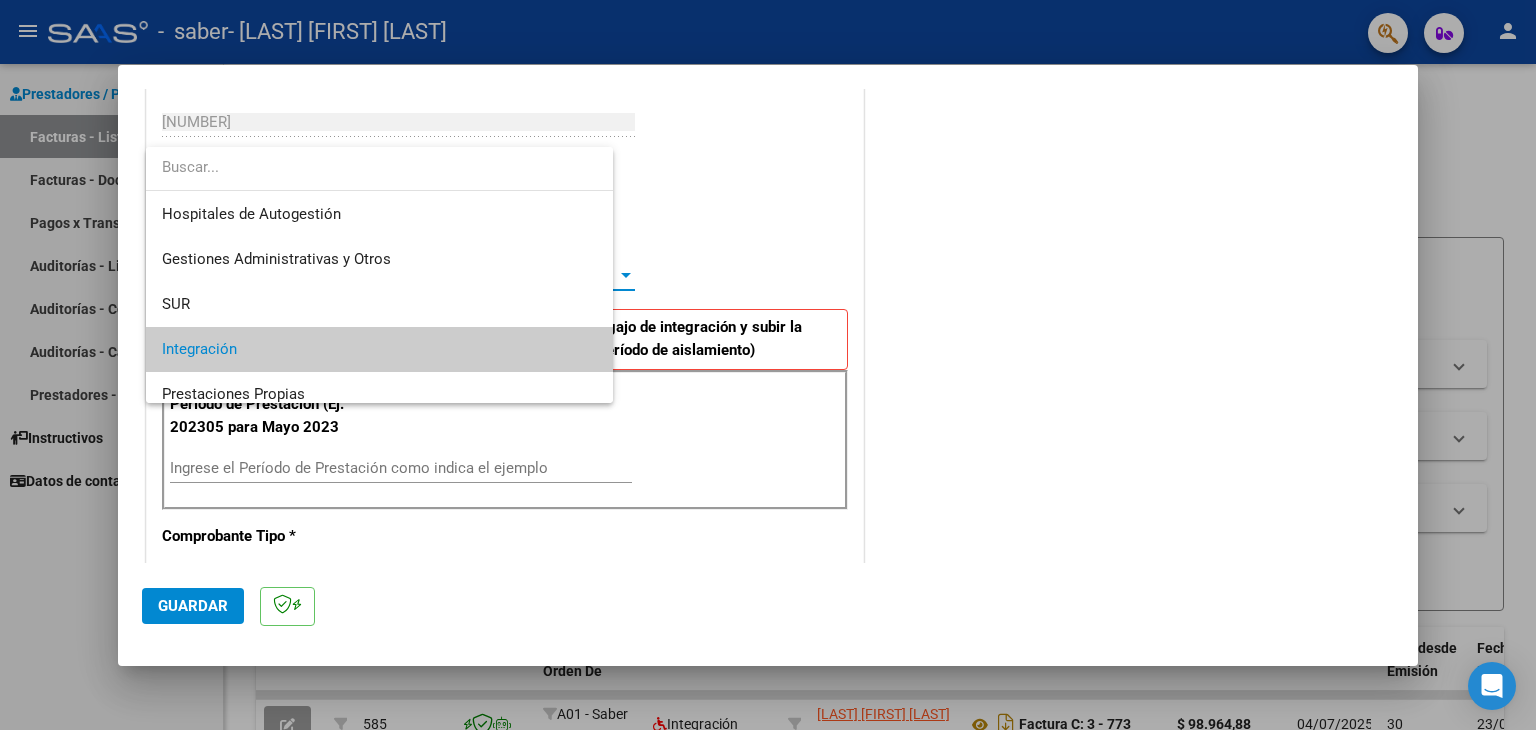 scroll, scrollTop: 74, scrollLeft: 0, axis: vertical 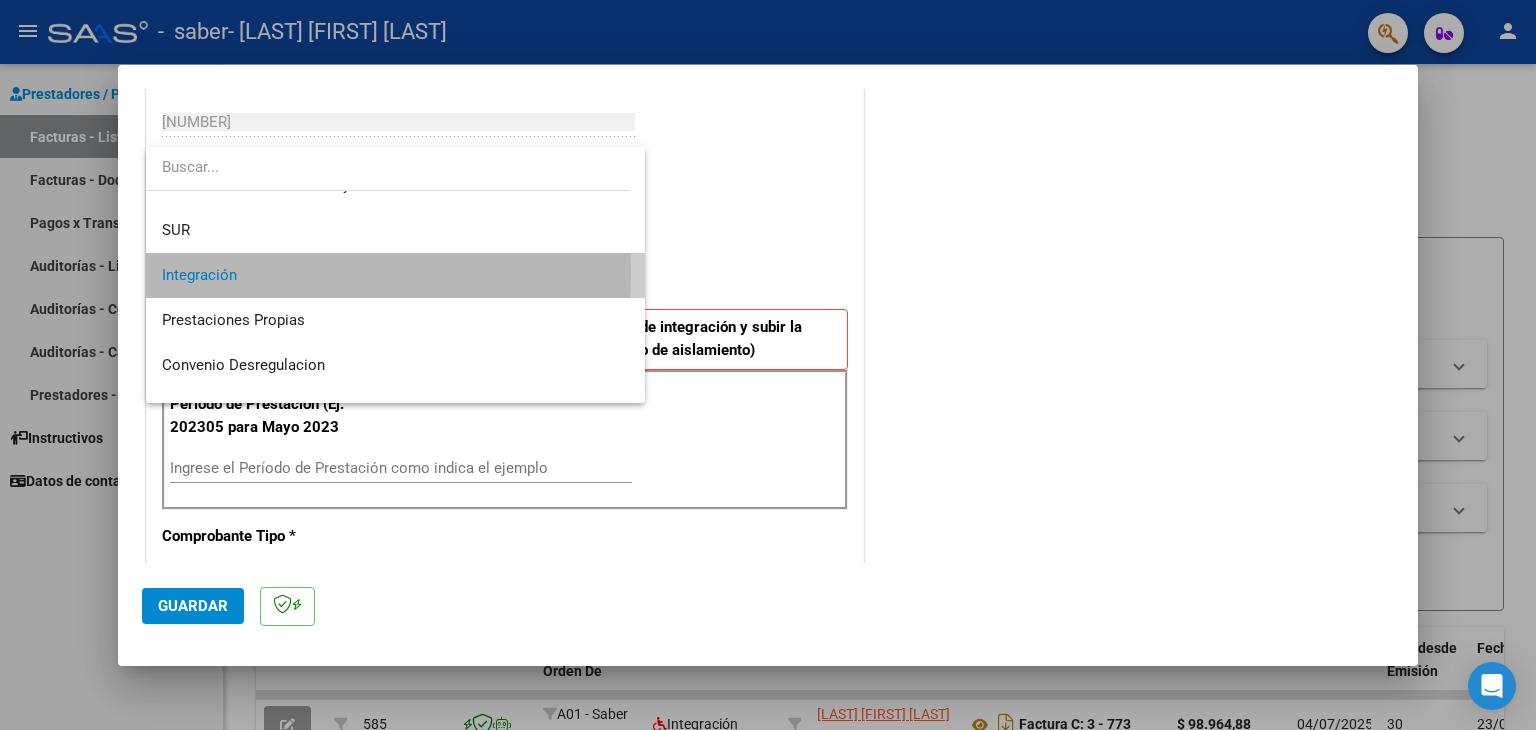 click on "Integración" at bounding box center [396, 275] 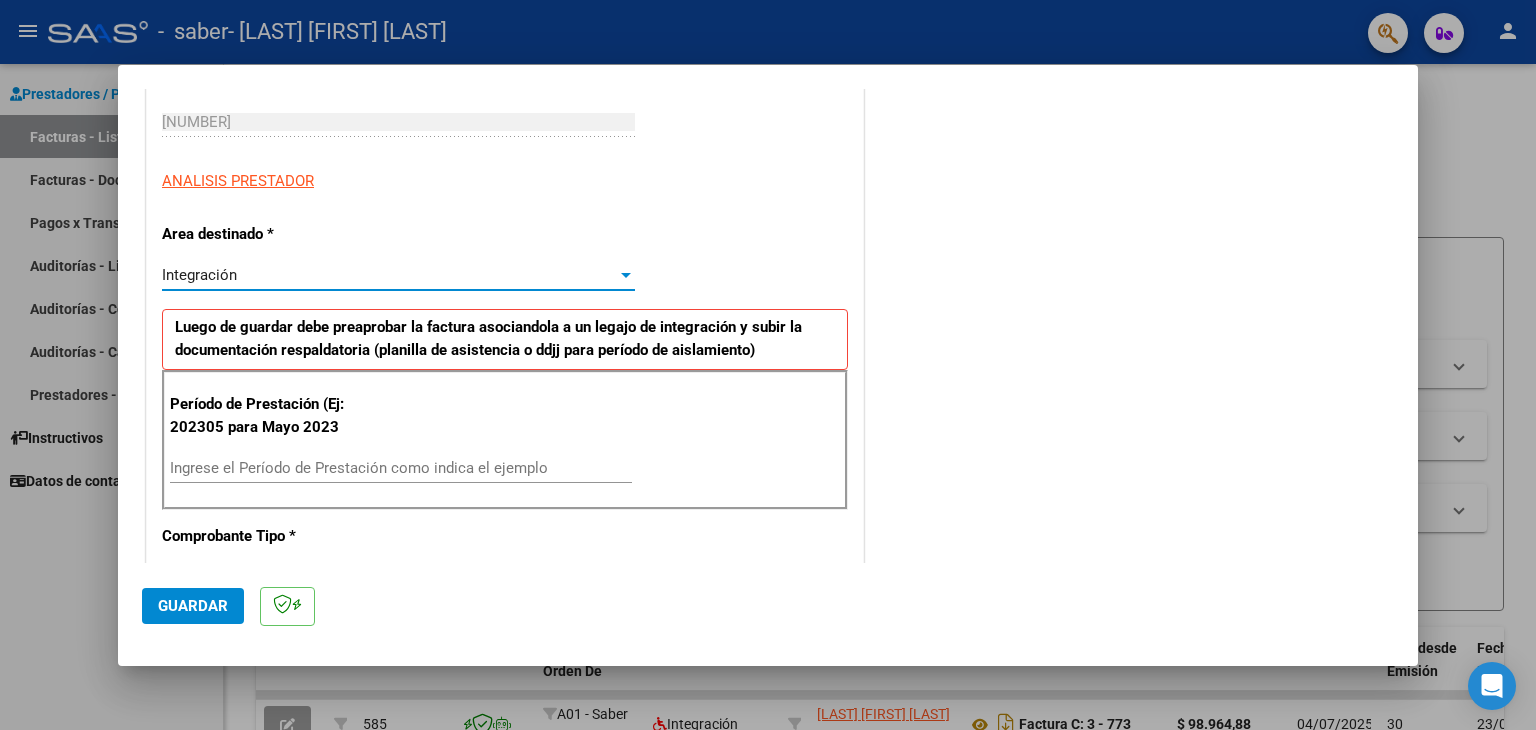 click at bounding box center (626, 275) 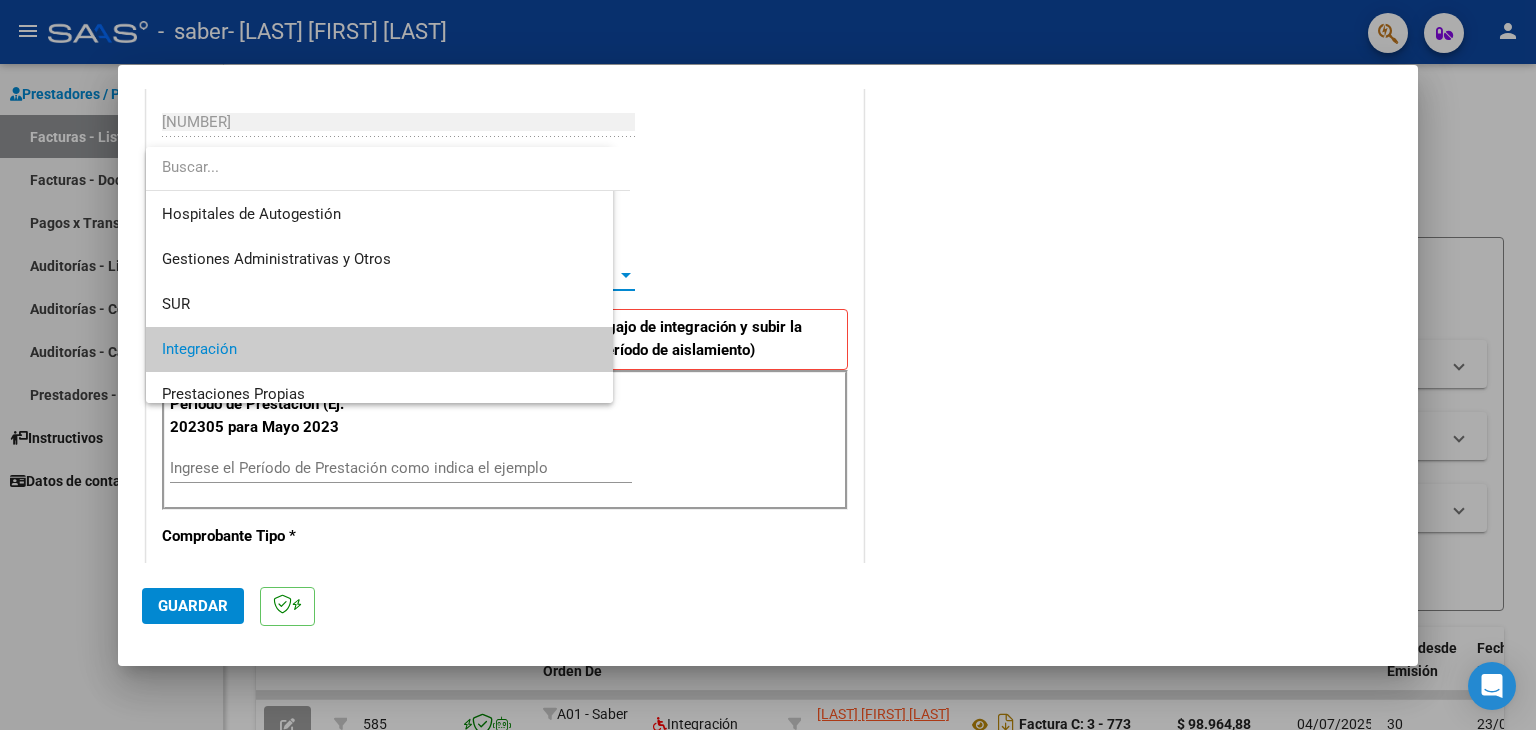 scroll, scrollTop: 74, scrollLeft: 0, axis: vertical 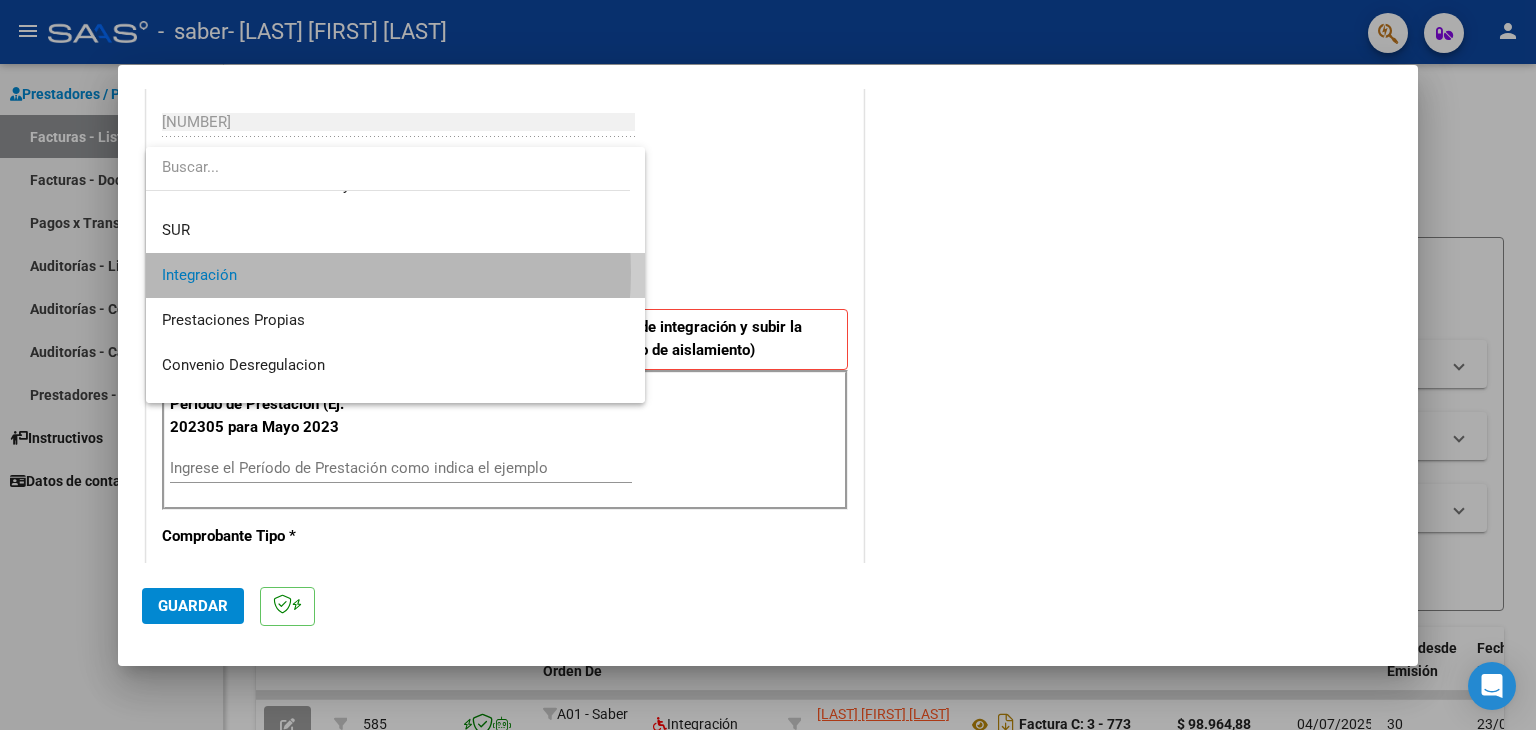 click on "Integración" at bounding box center (396, 275) 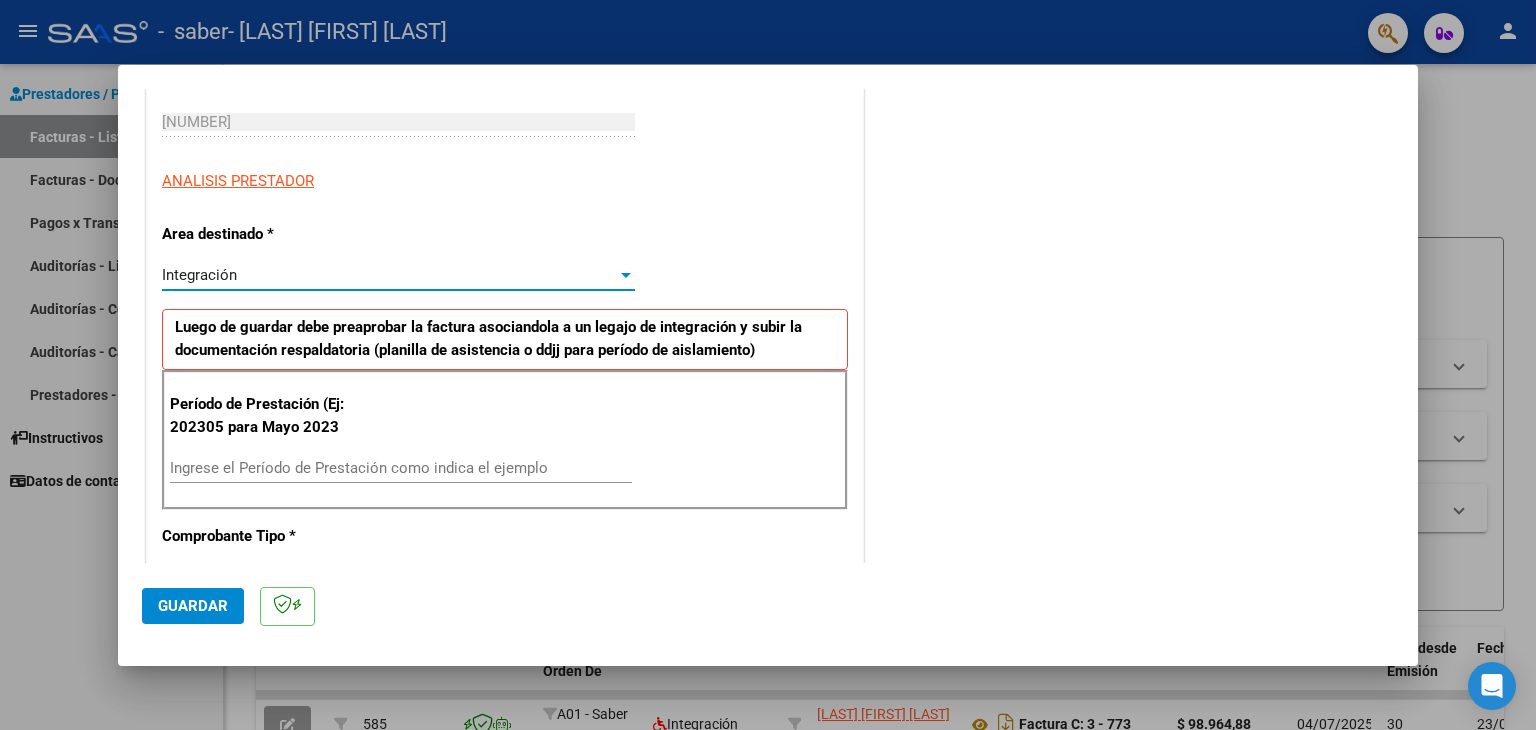 scroll, scrollTop: 400, scrollLeft: 0, axis: vertical 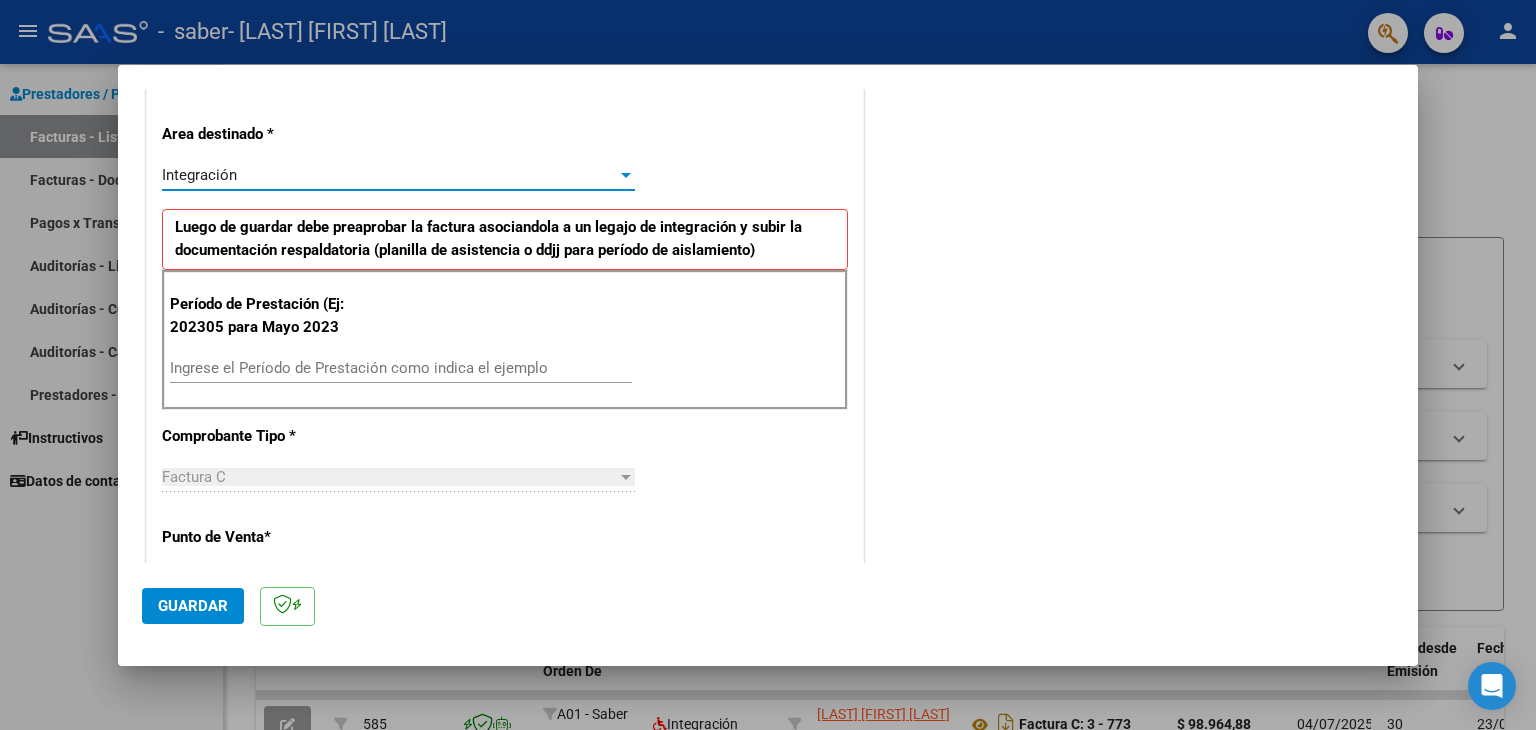 click on "Ingrese el Período de Prestación como indica el ejemplo" at bounding box center [401, 368] 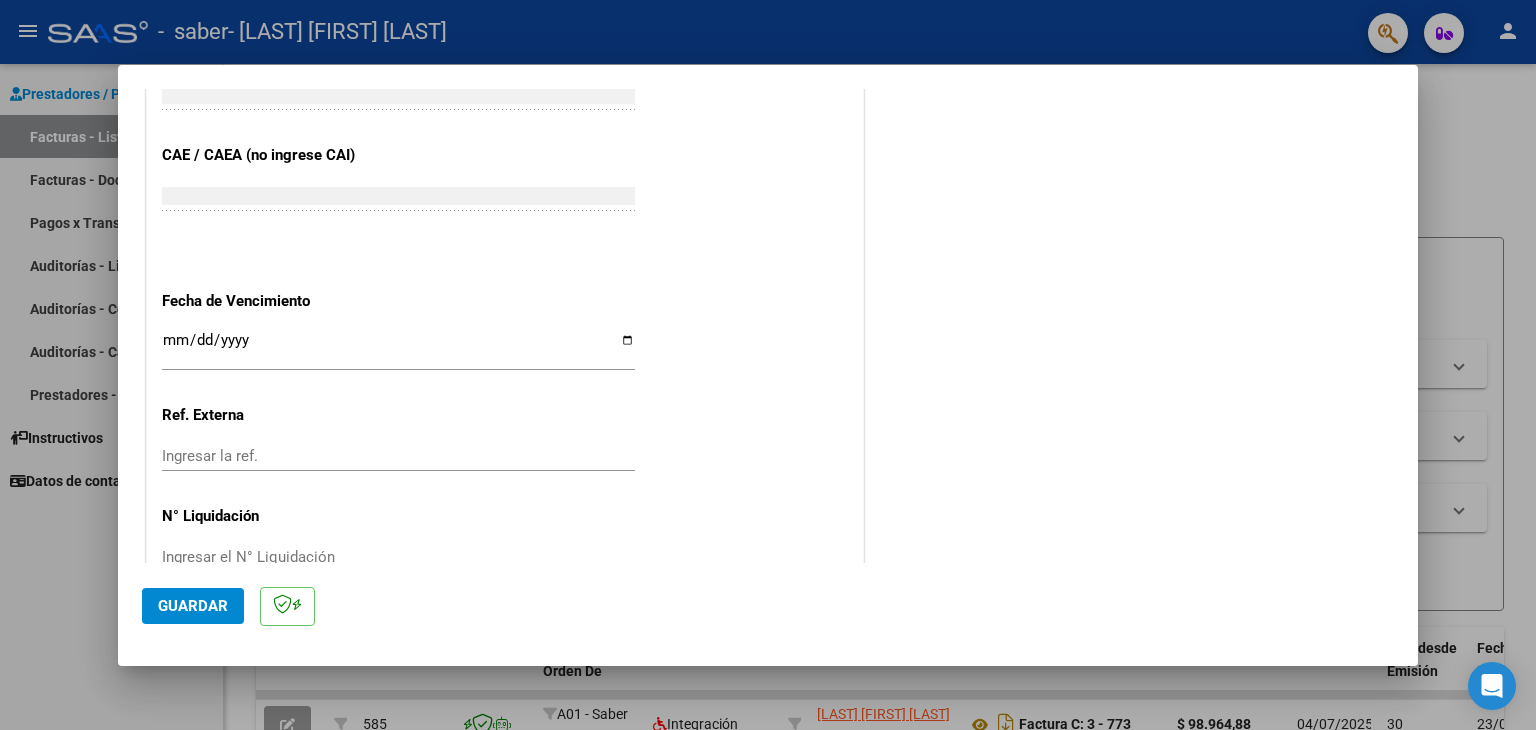 scroll, scrollTop: 1245, scrollLeft: 0, axis: vertical 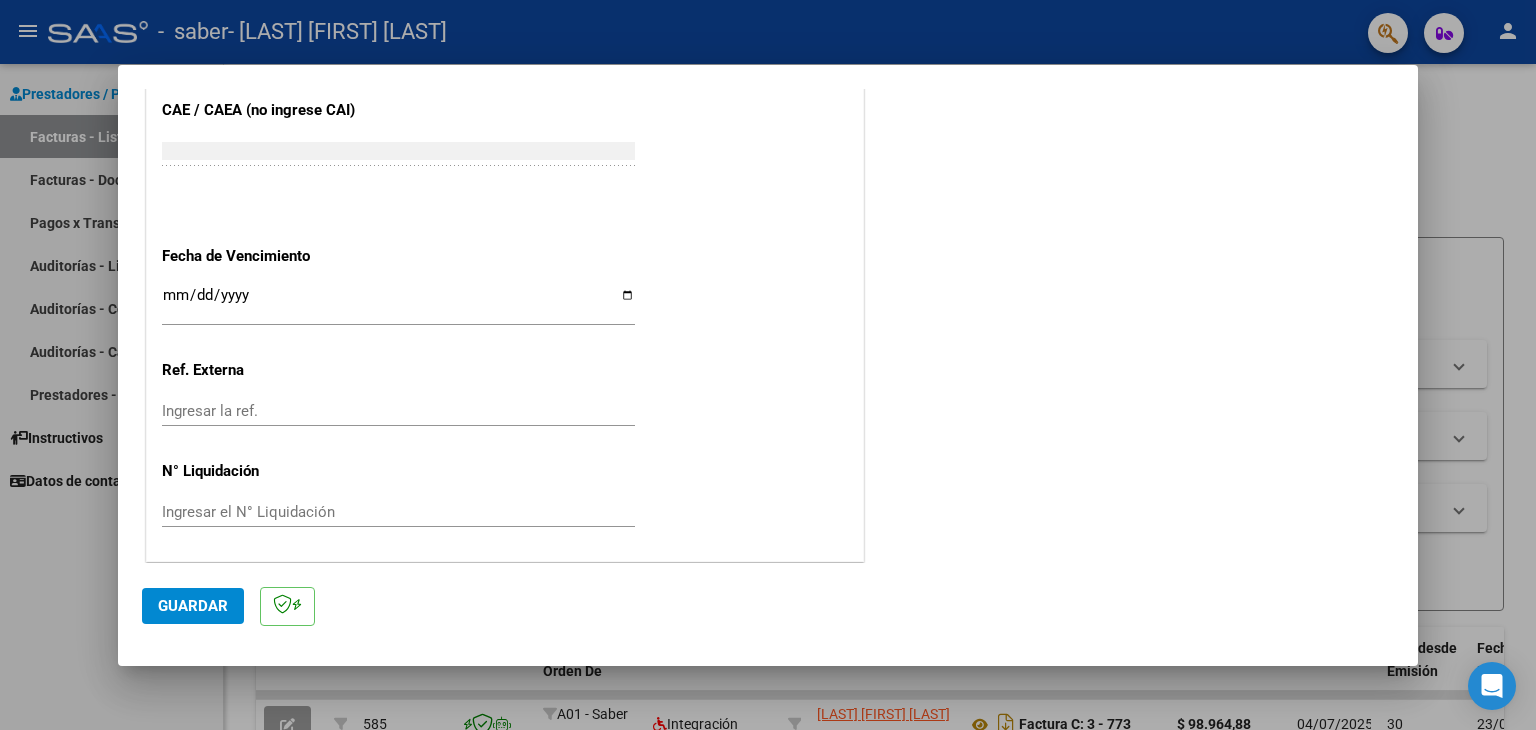 type on "202507" 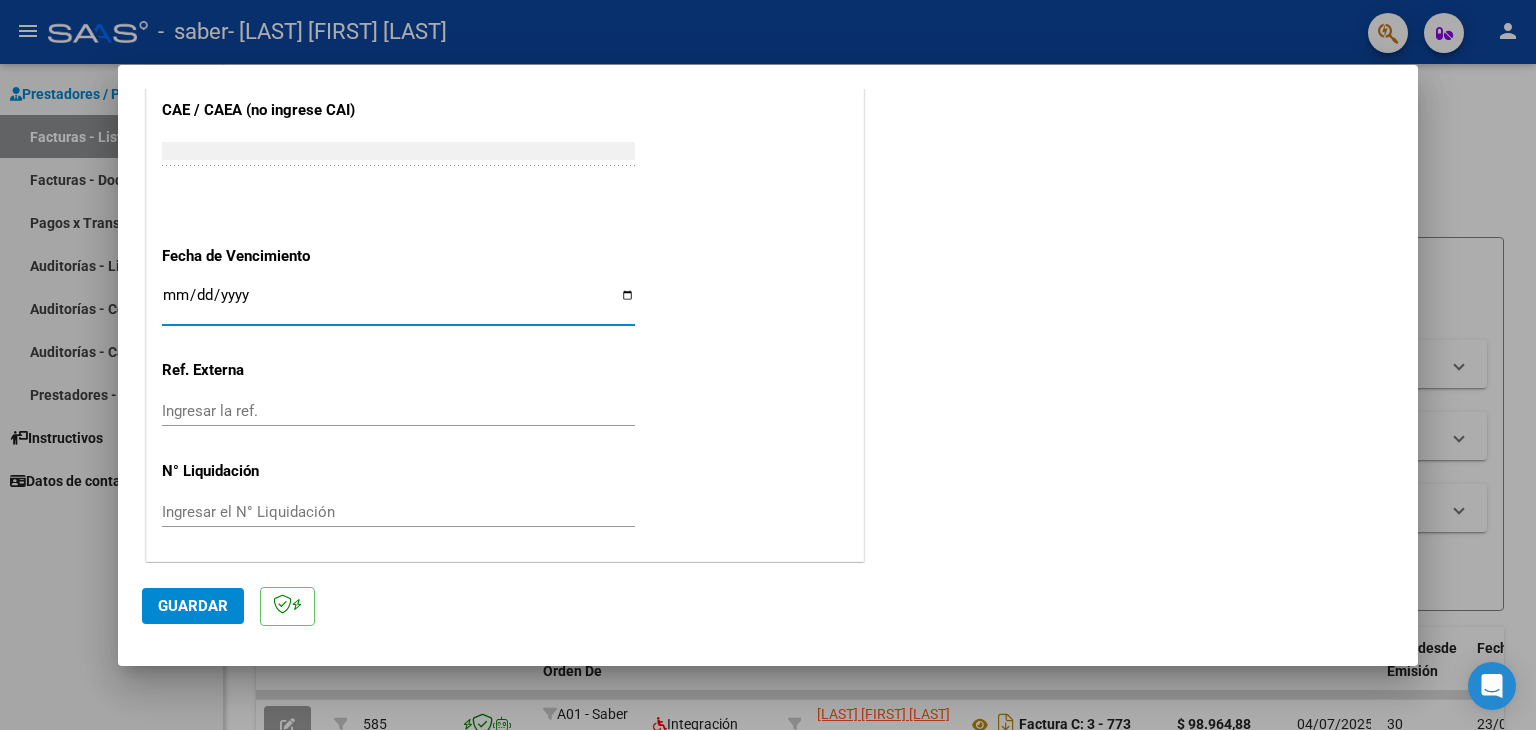 type on "2025-08-03" 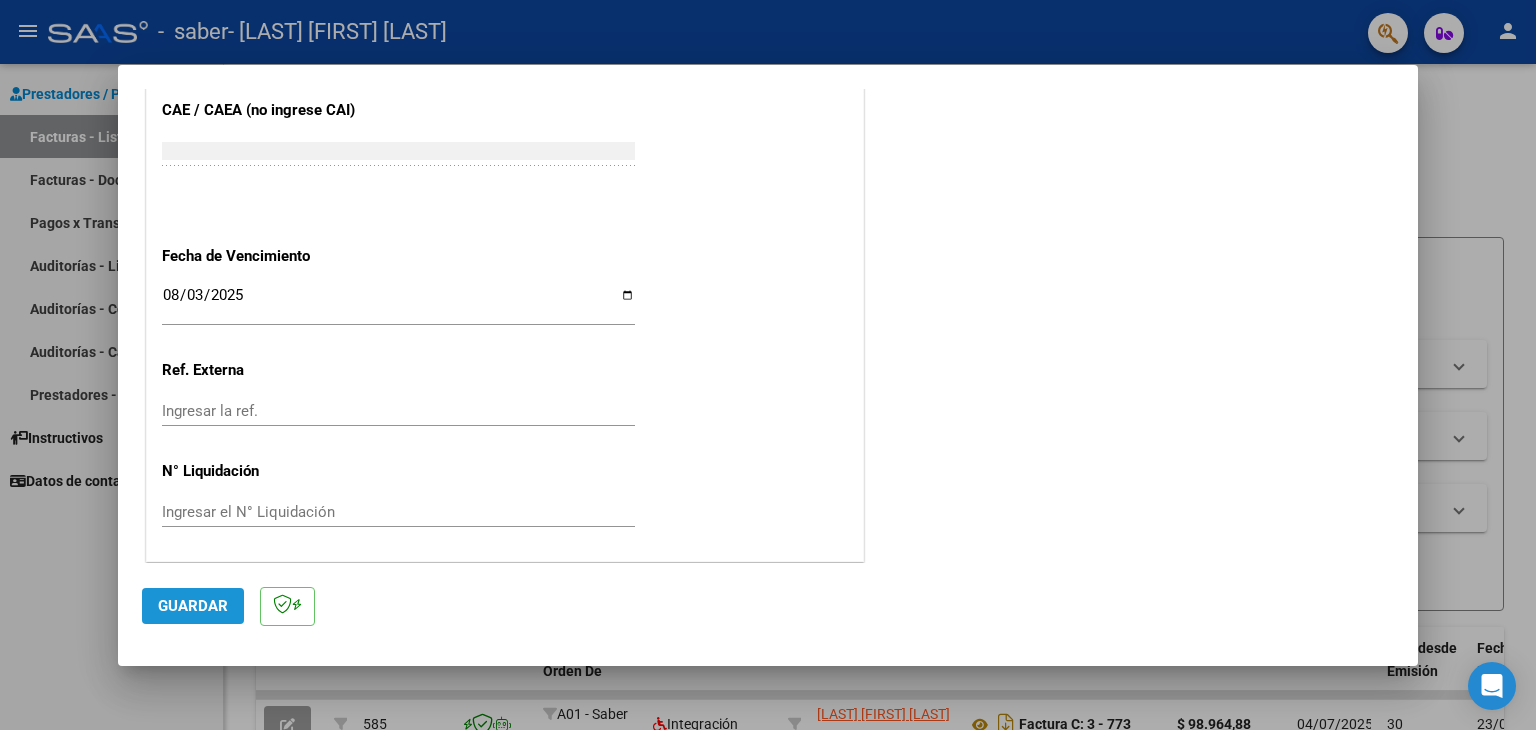 click on "Guardar" 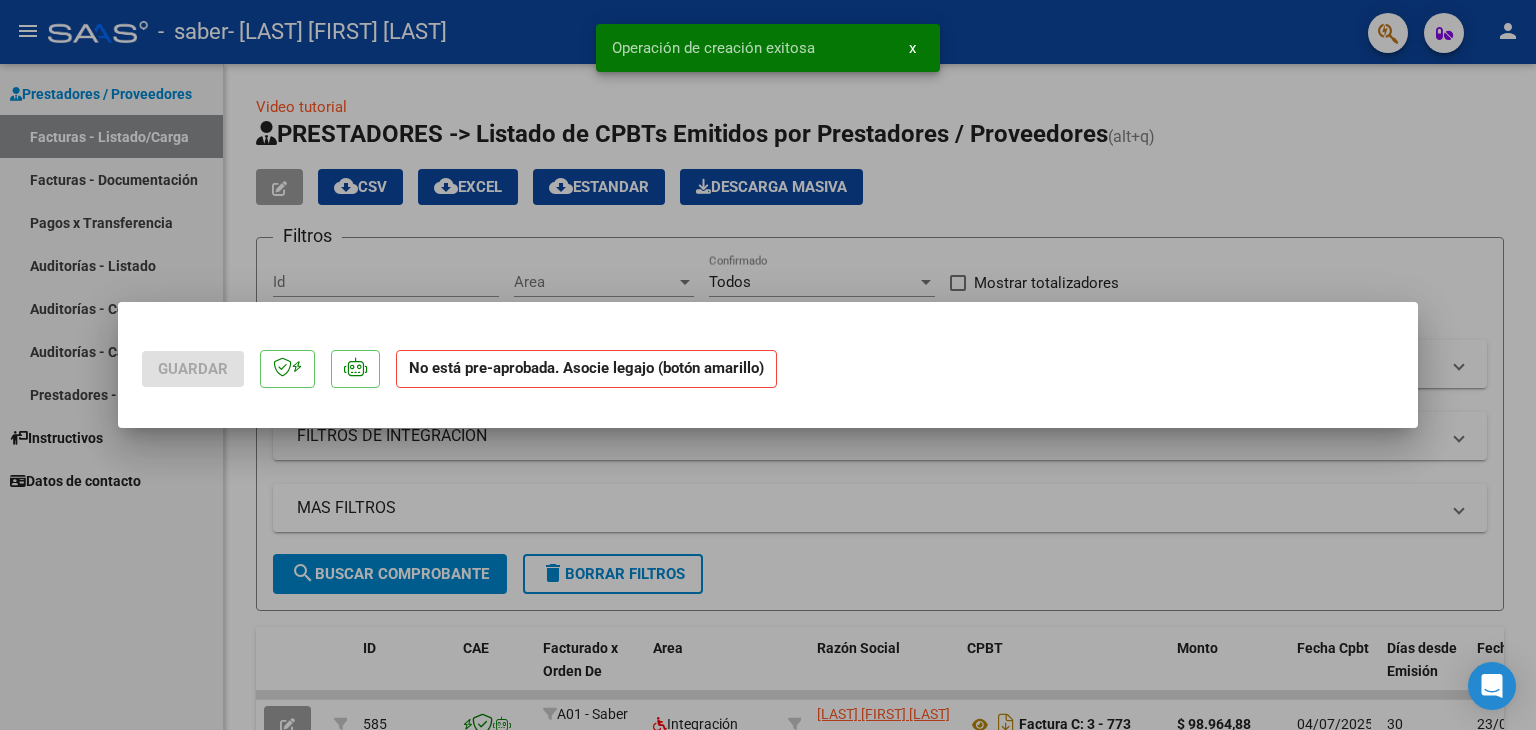 scroll, scrollTop: 0, scrollLeft: 0, axis: both 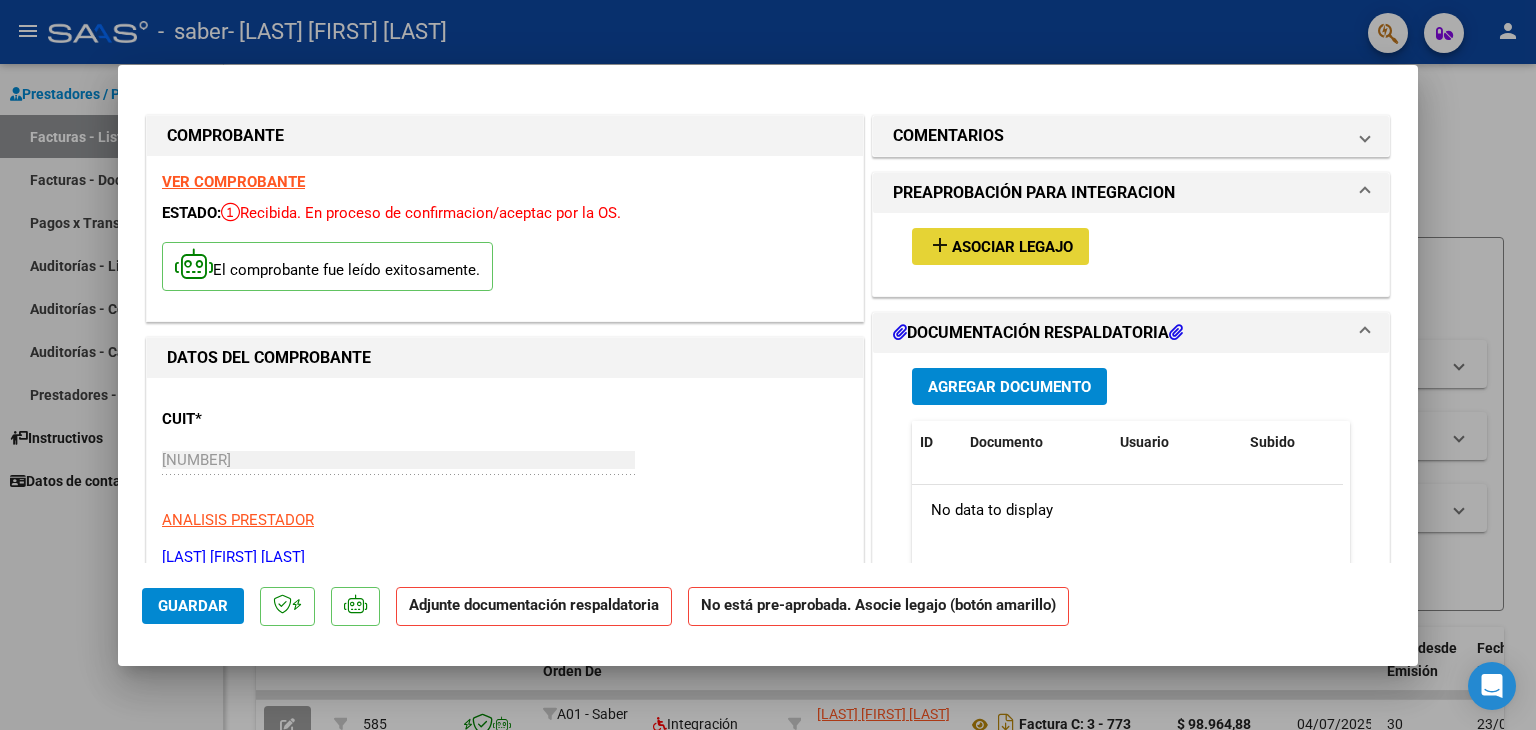 click on "Asociar Legajo" at bounding box center (1012, 247) 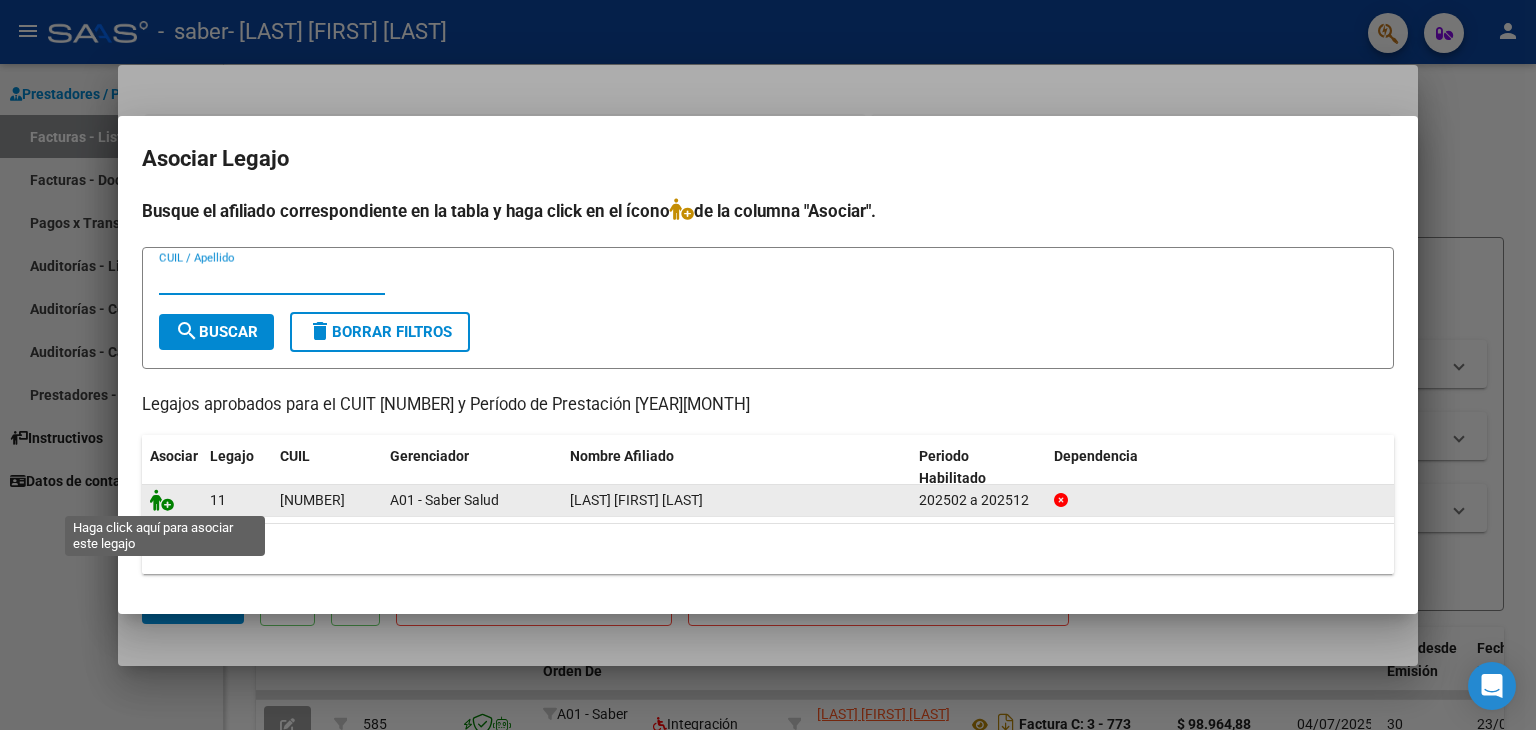 click 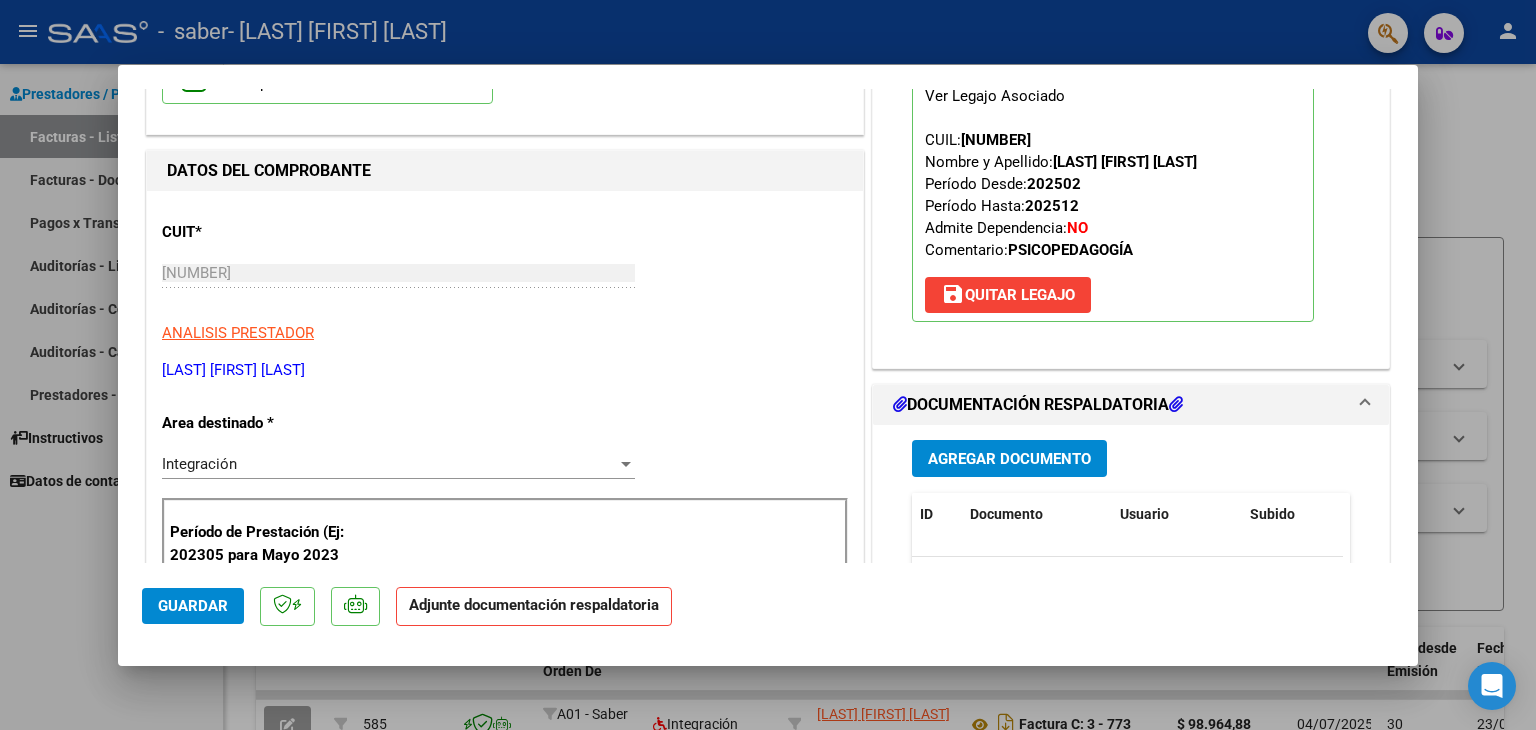 scroll, scrollTop: 200, scrollLeft: 0, axis: vertical 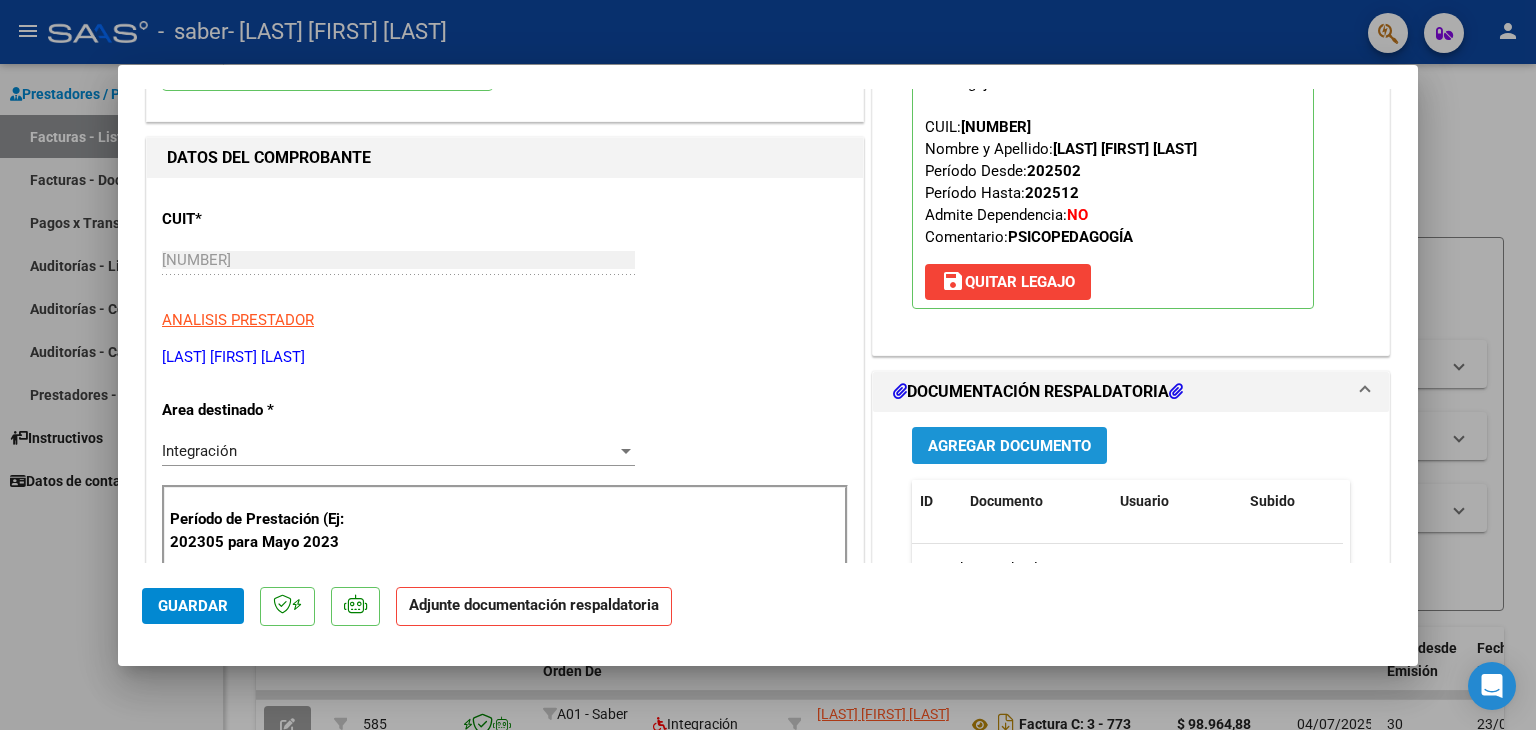 click on "Agregar Documento" at bounding box center (1009, 446) 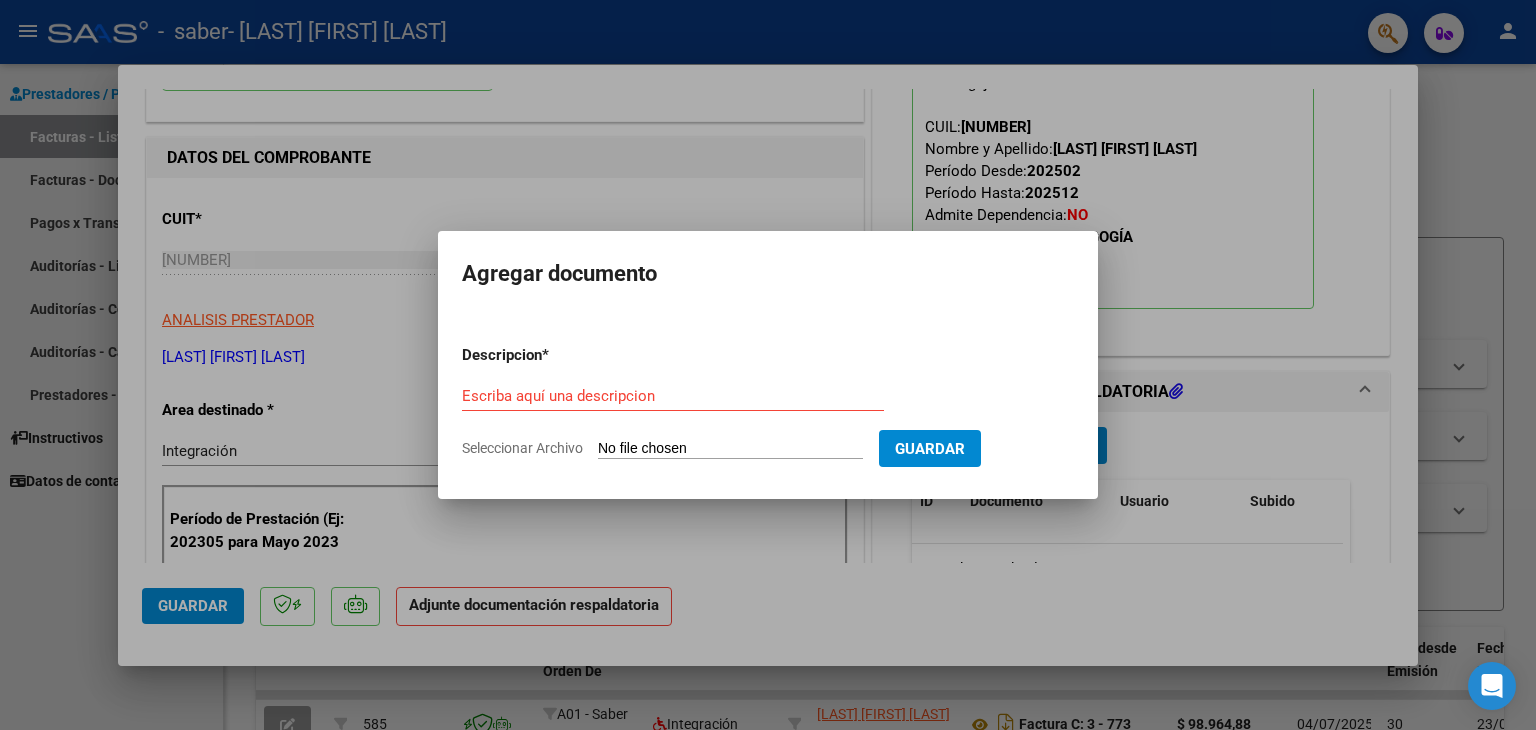 click on "Seleccionar Archivo" at bounding box center (730, 449) 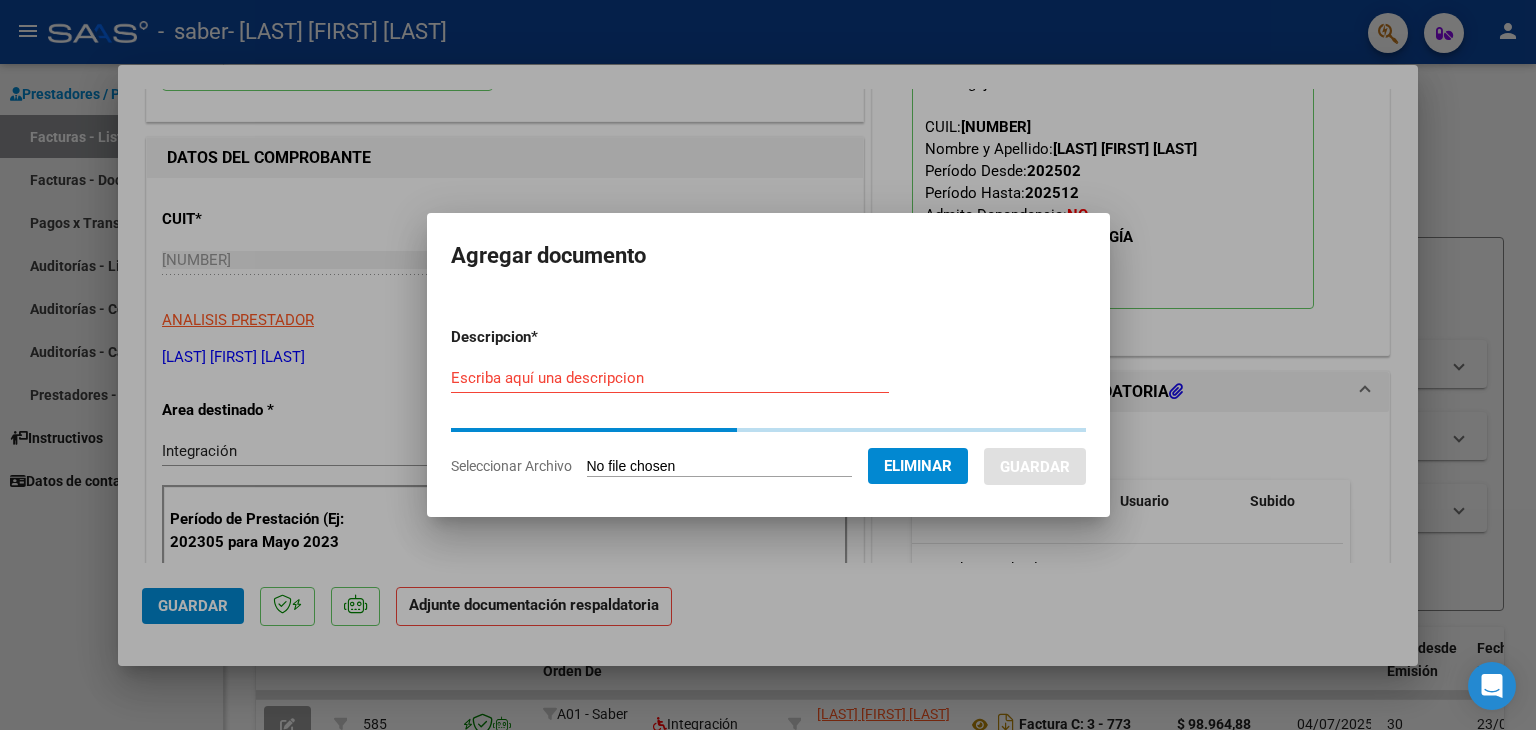 click on "Escriba aquí una descripcion" at bounding box center [670, 378] 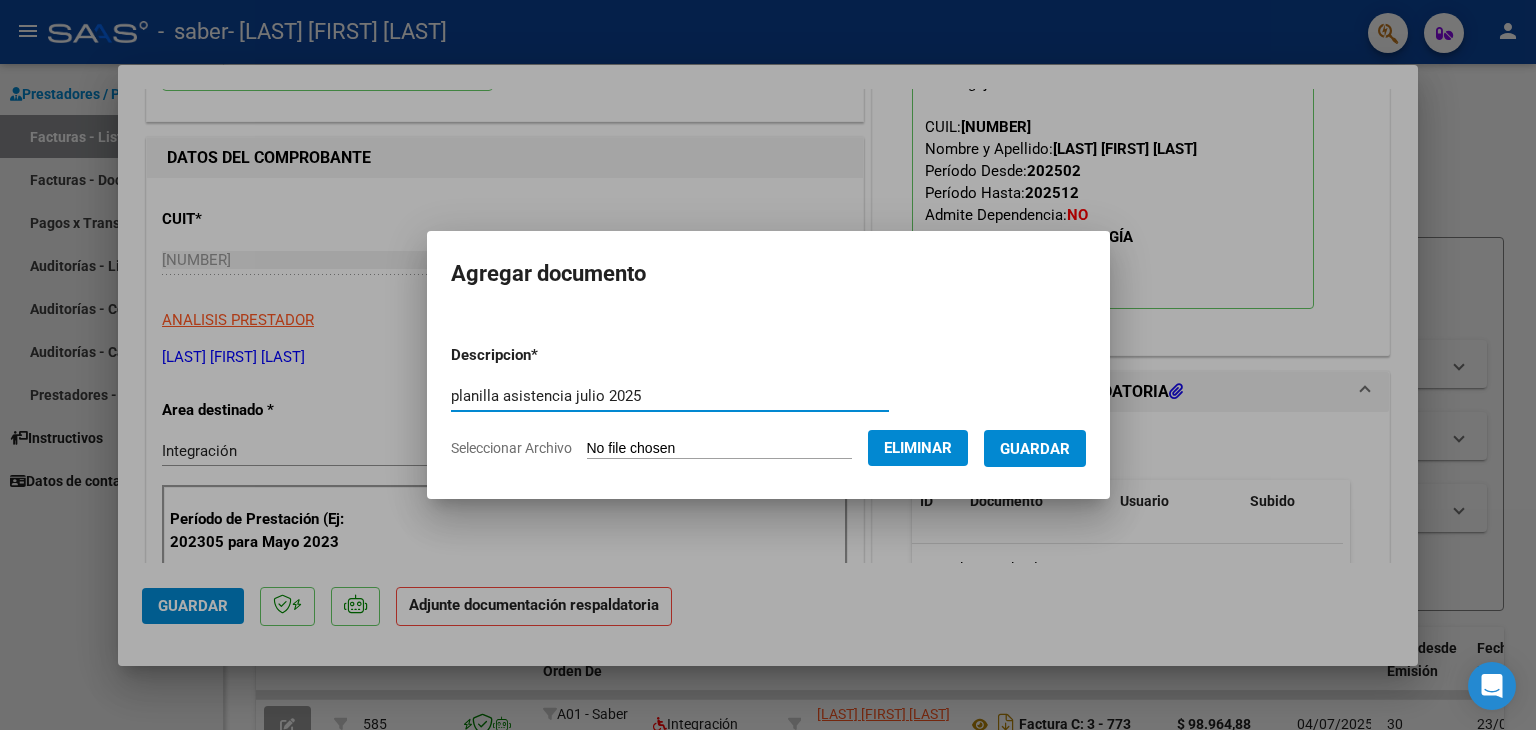 type on "planilla asistencia julio 2025" 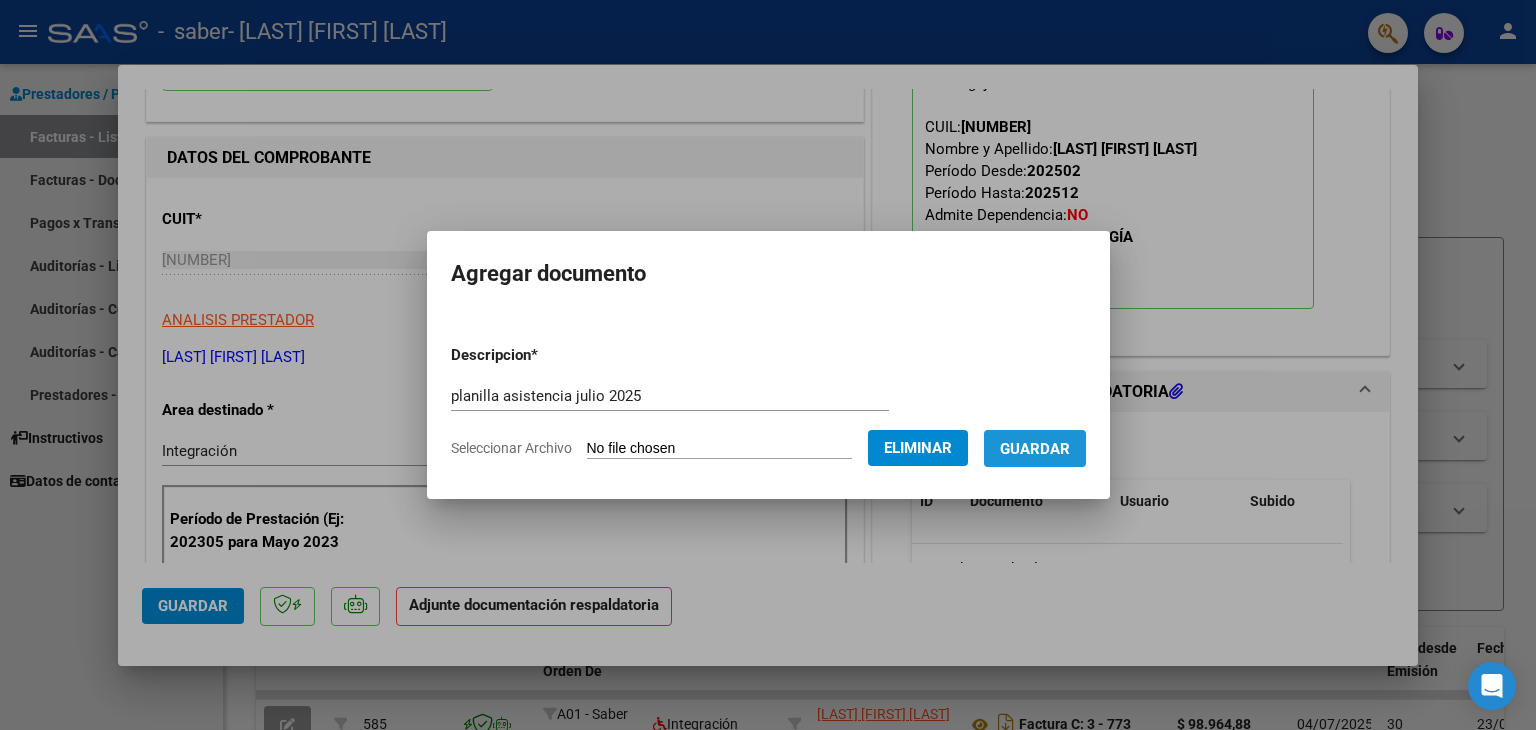 click on "Guardar" at bounding box center [1035, 449] 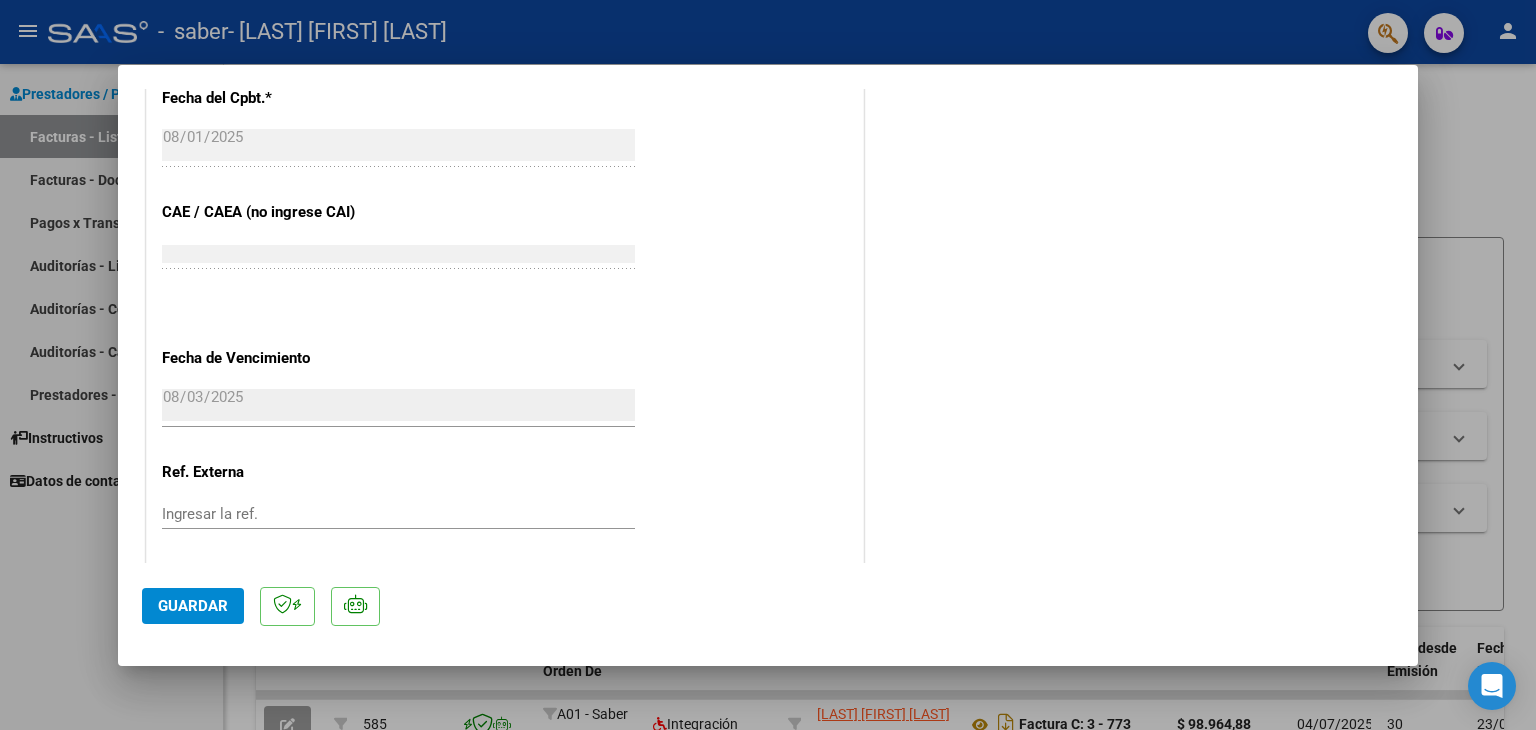 scroll, scrollTop: 1313, scrollLeft: 0, axis: vertical 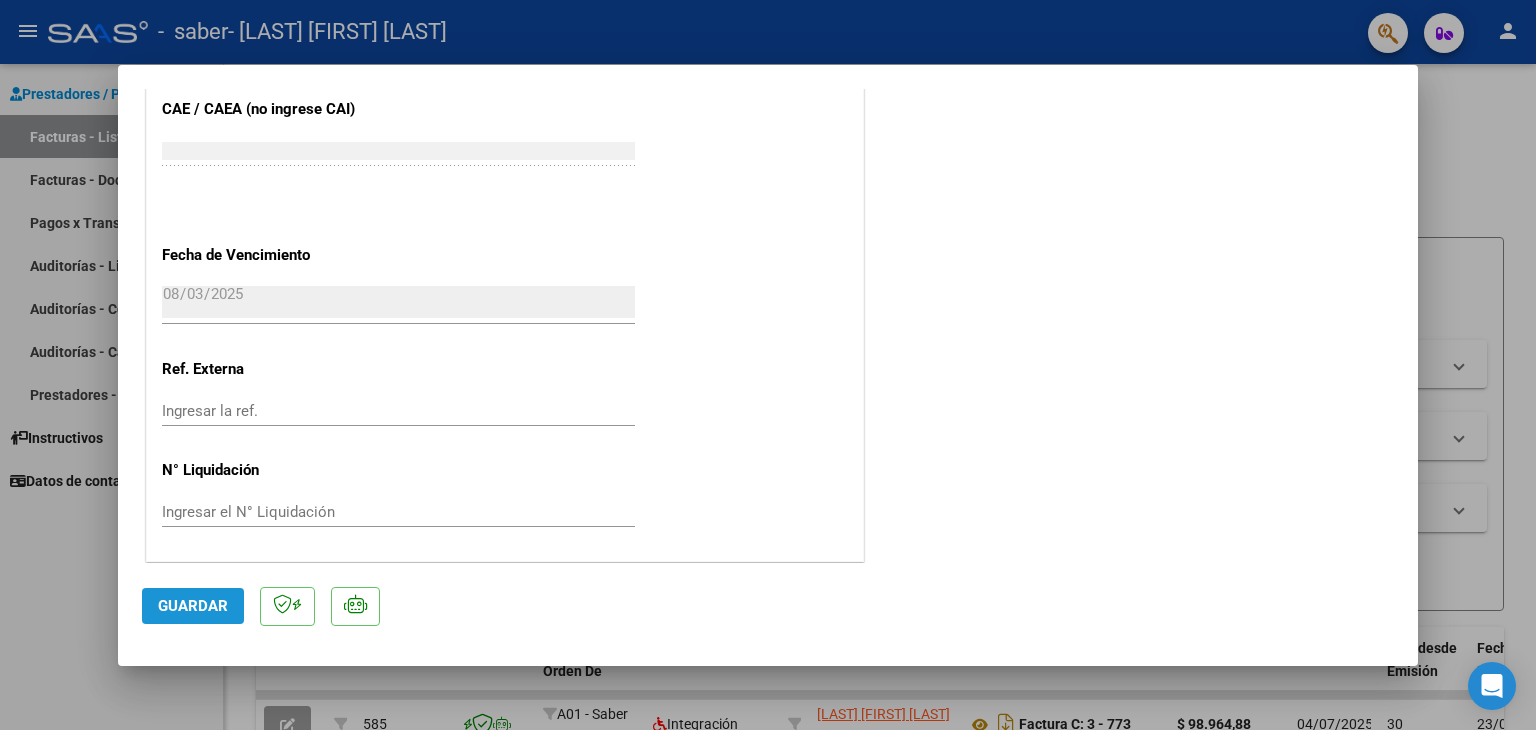 click on "Guardar" 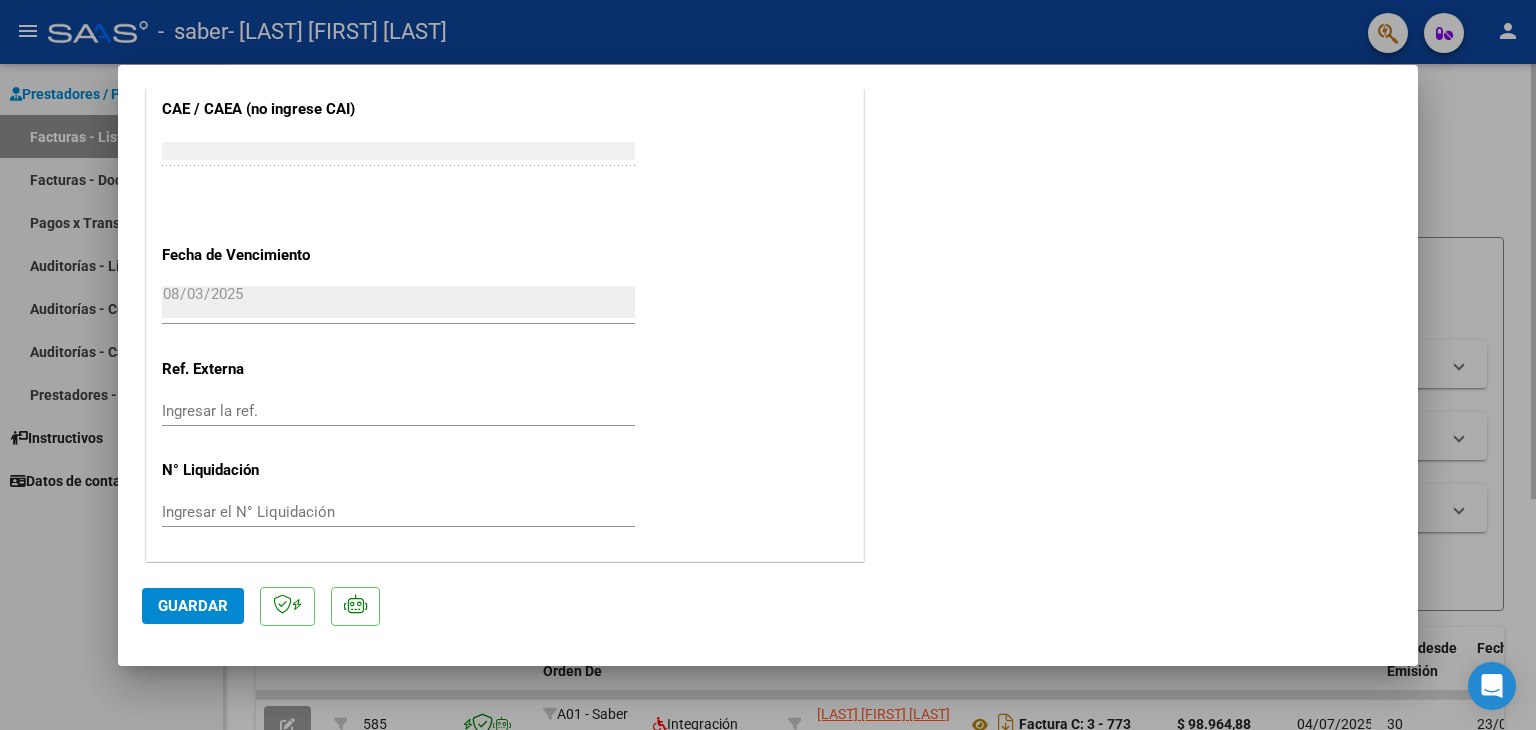 click at bounding box center (768, 365) 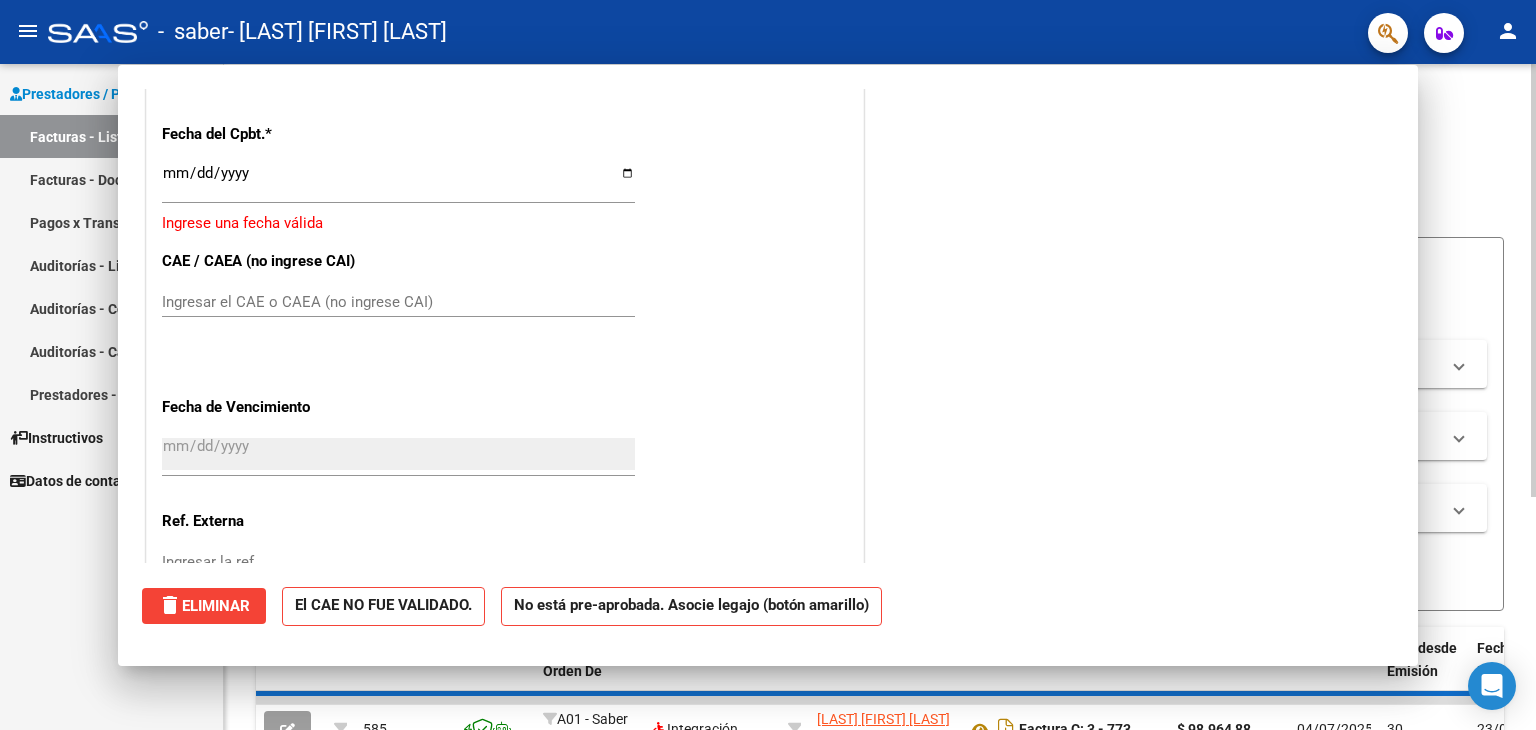 scroll, scrollTop: 0, scrollLeft: 0, axis: both 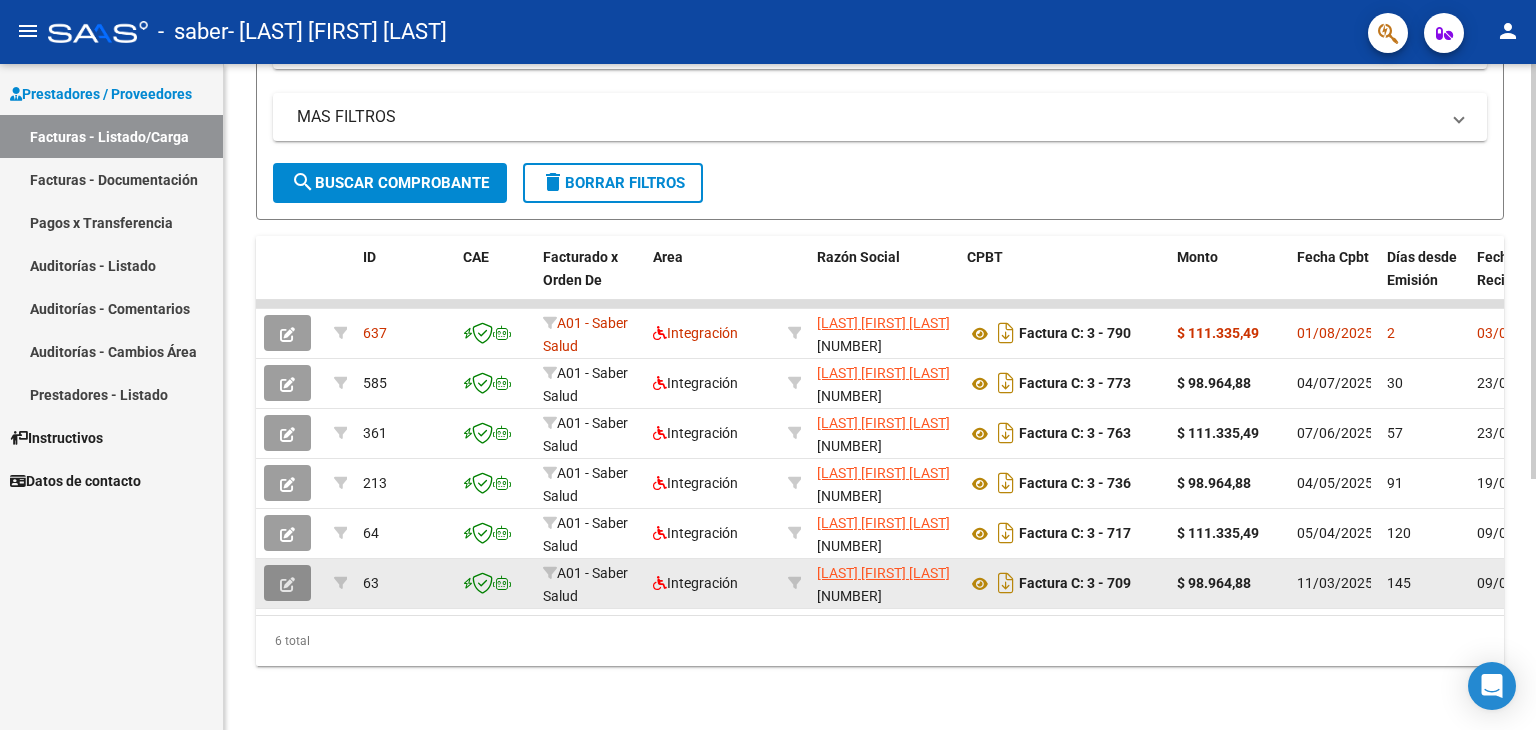 click 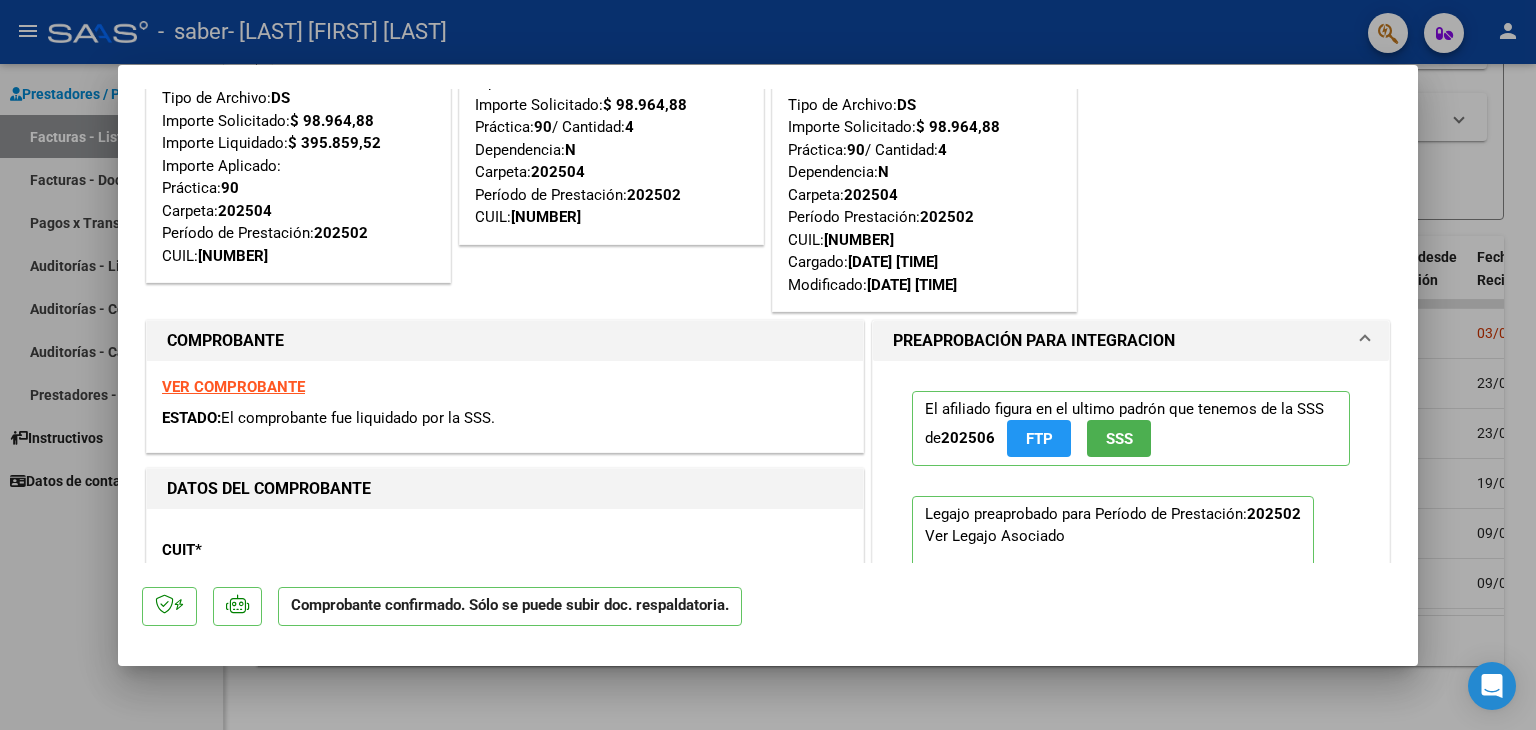 scroll, scrollTop: 300, scrollLeft: 0, axis: vertical 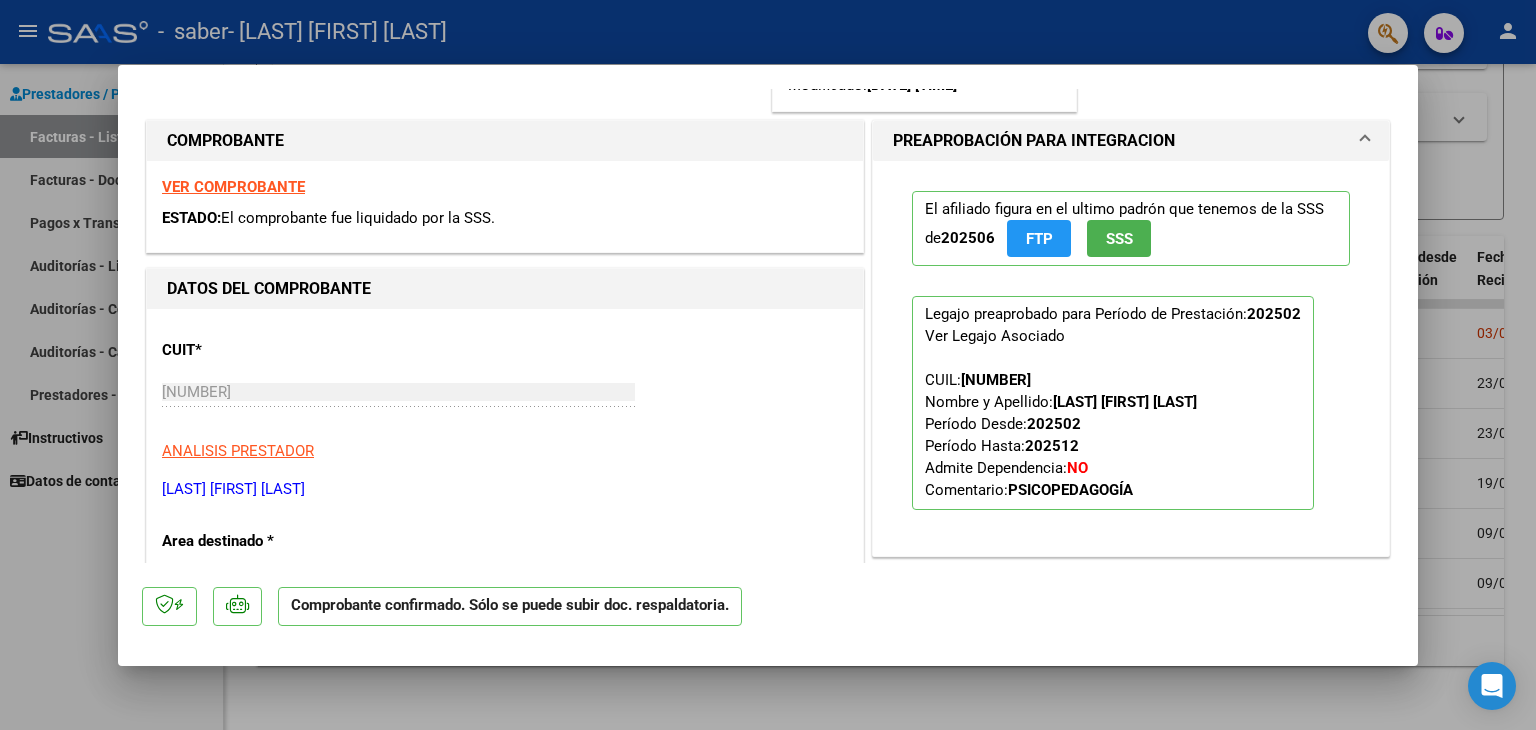 click at bounding box center [768, 365] 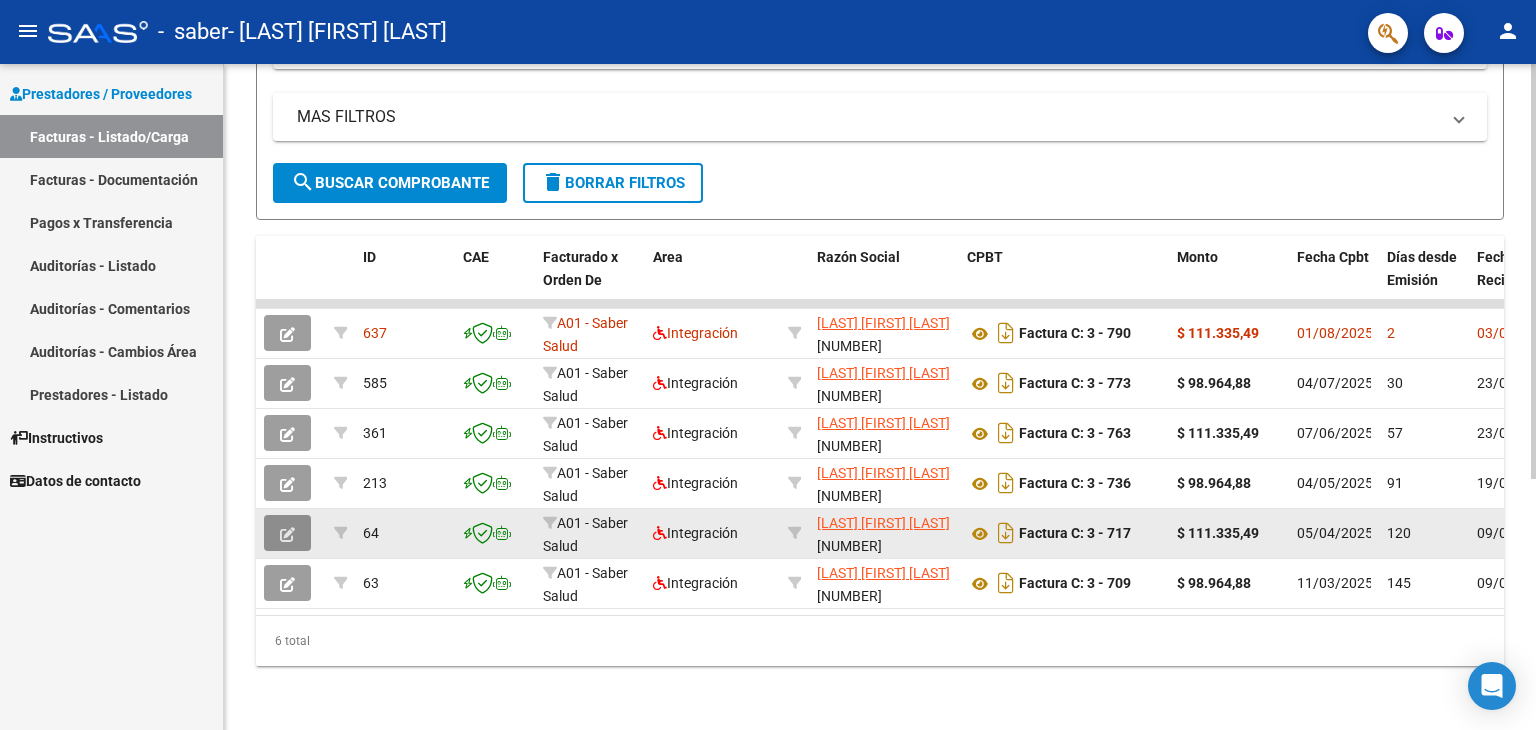 click 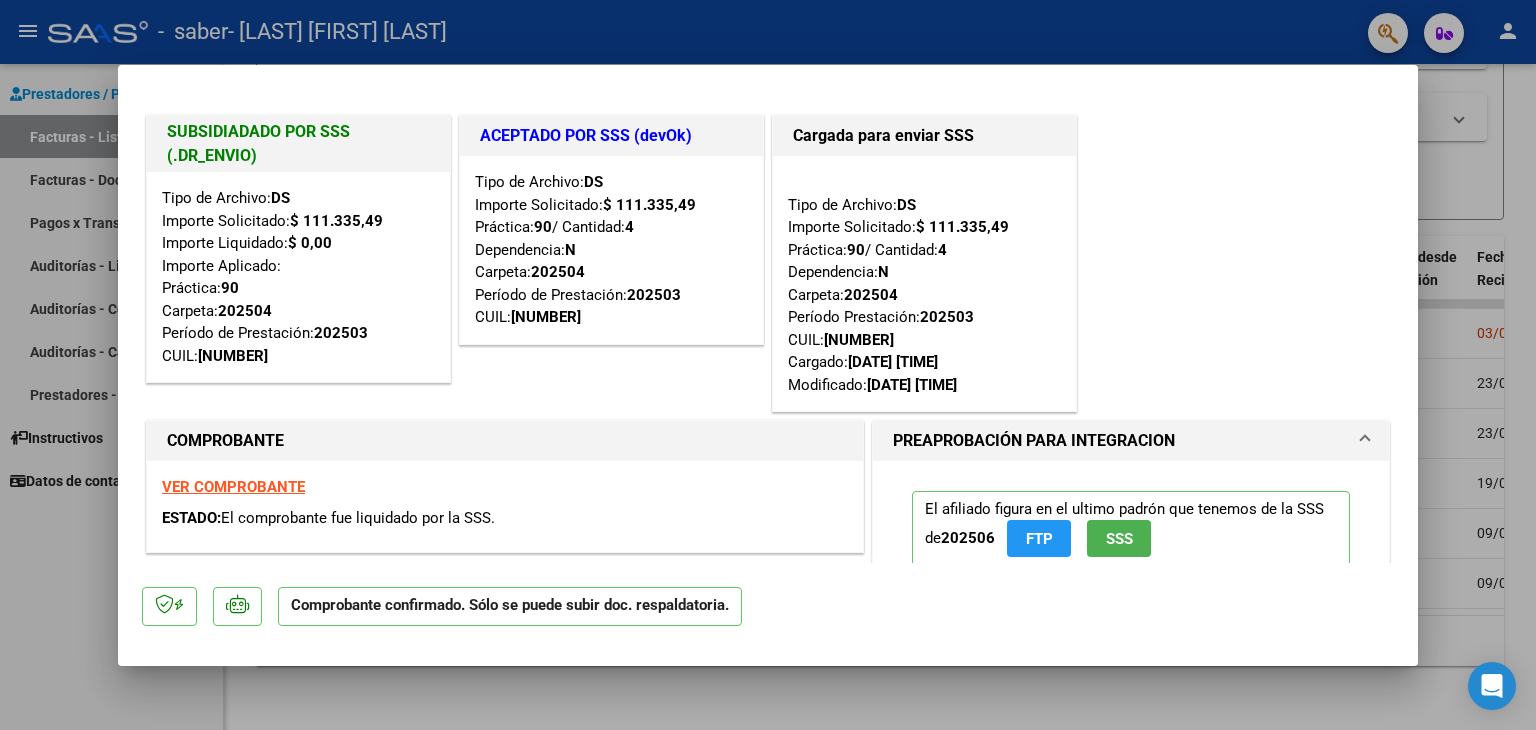 click at bounding box center [768, 365] 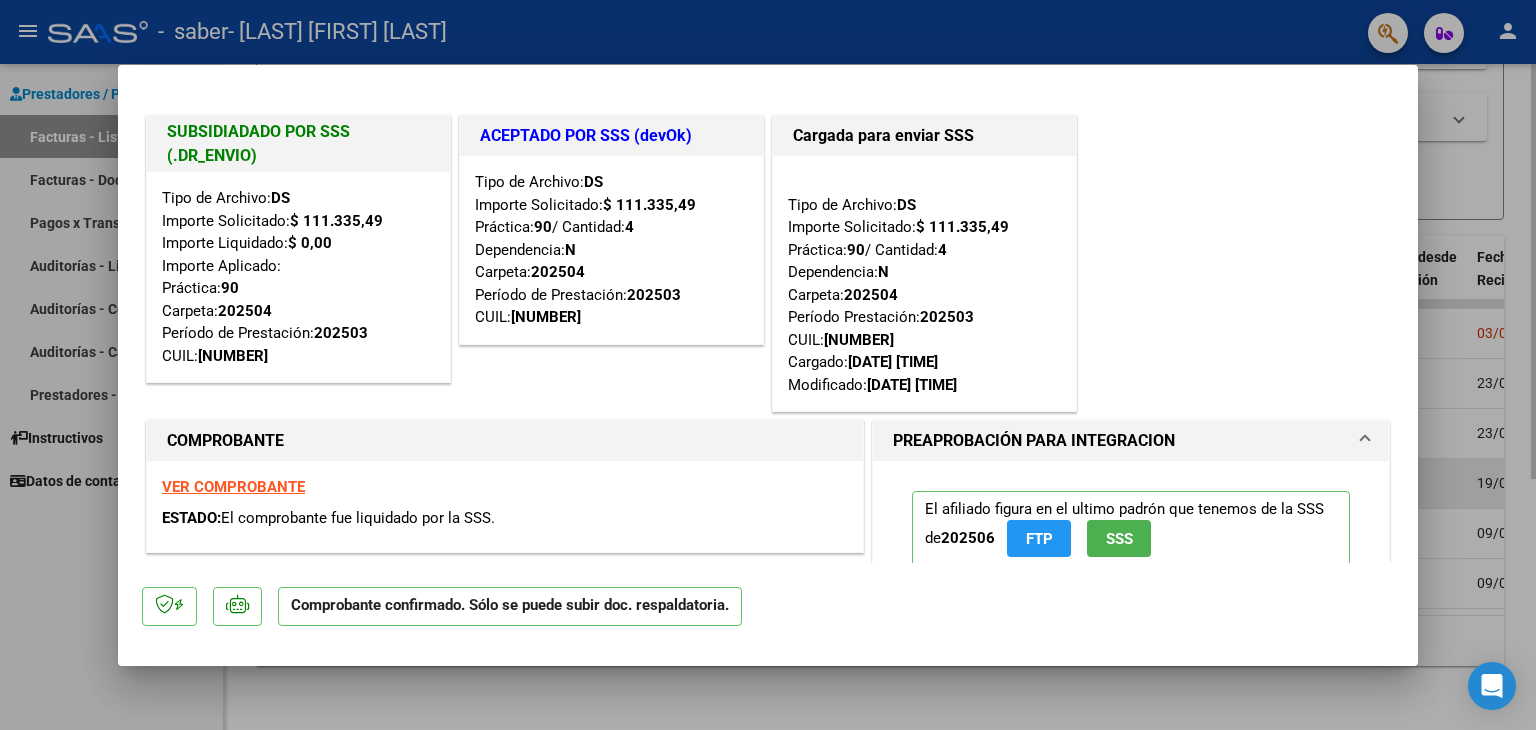 type 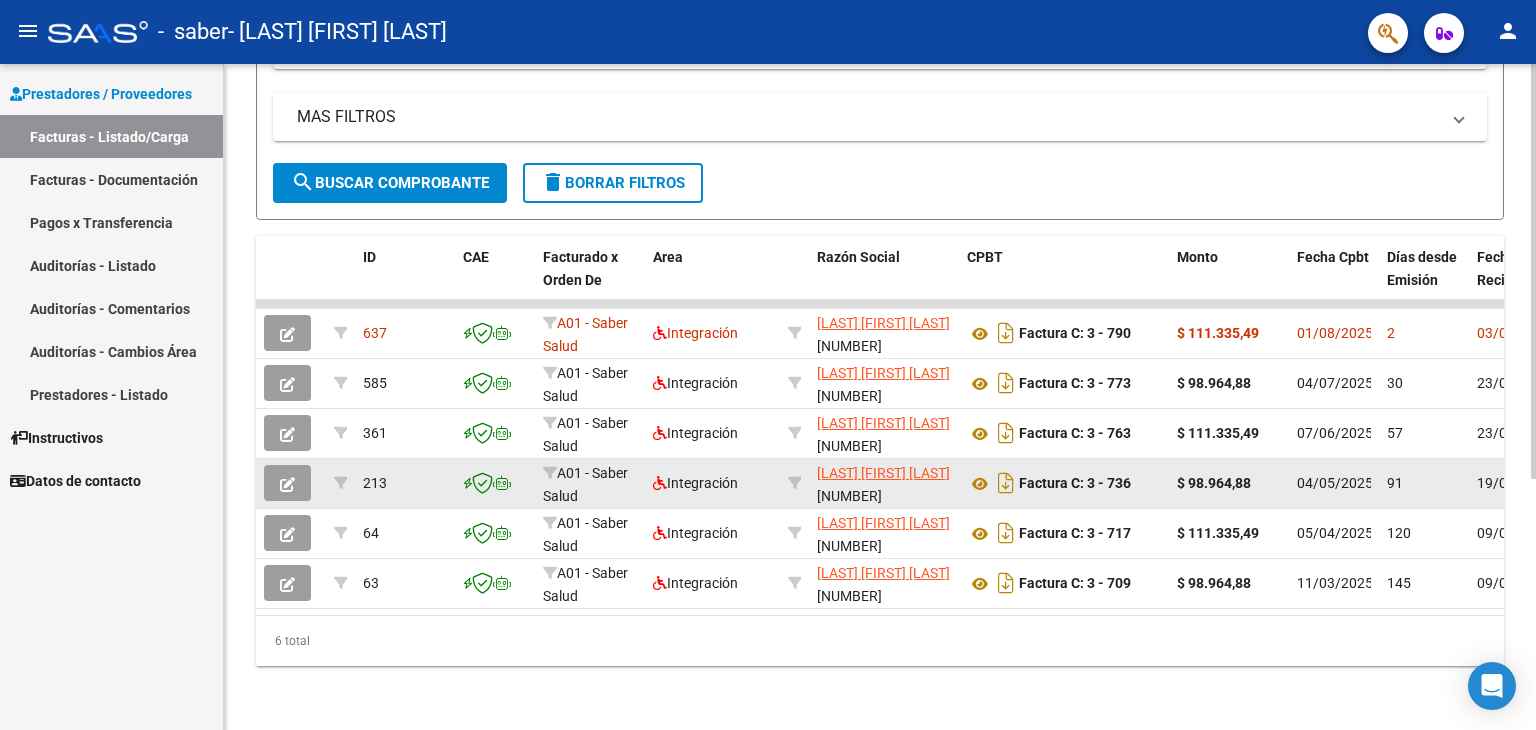 click 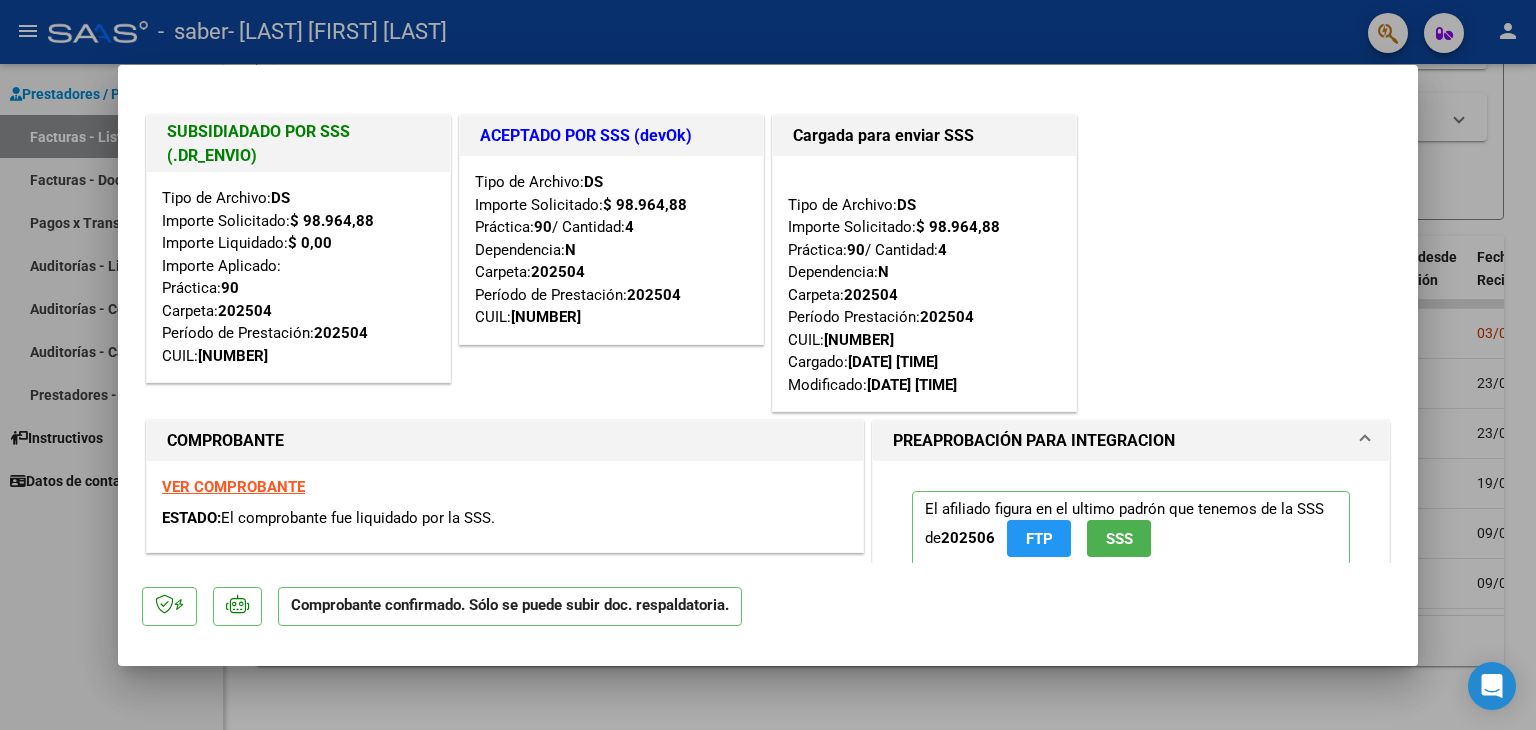 click at bounding box center [768, 365] 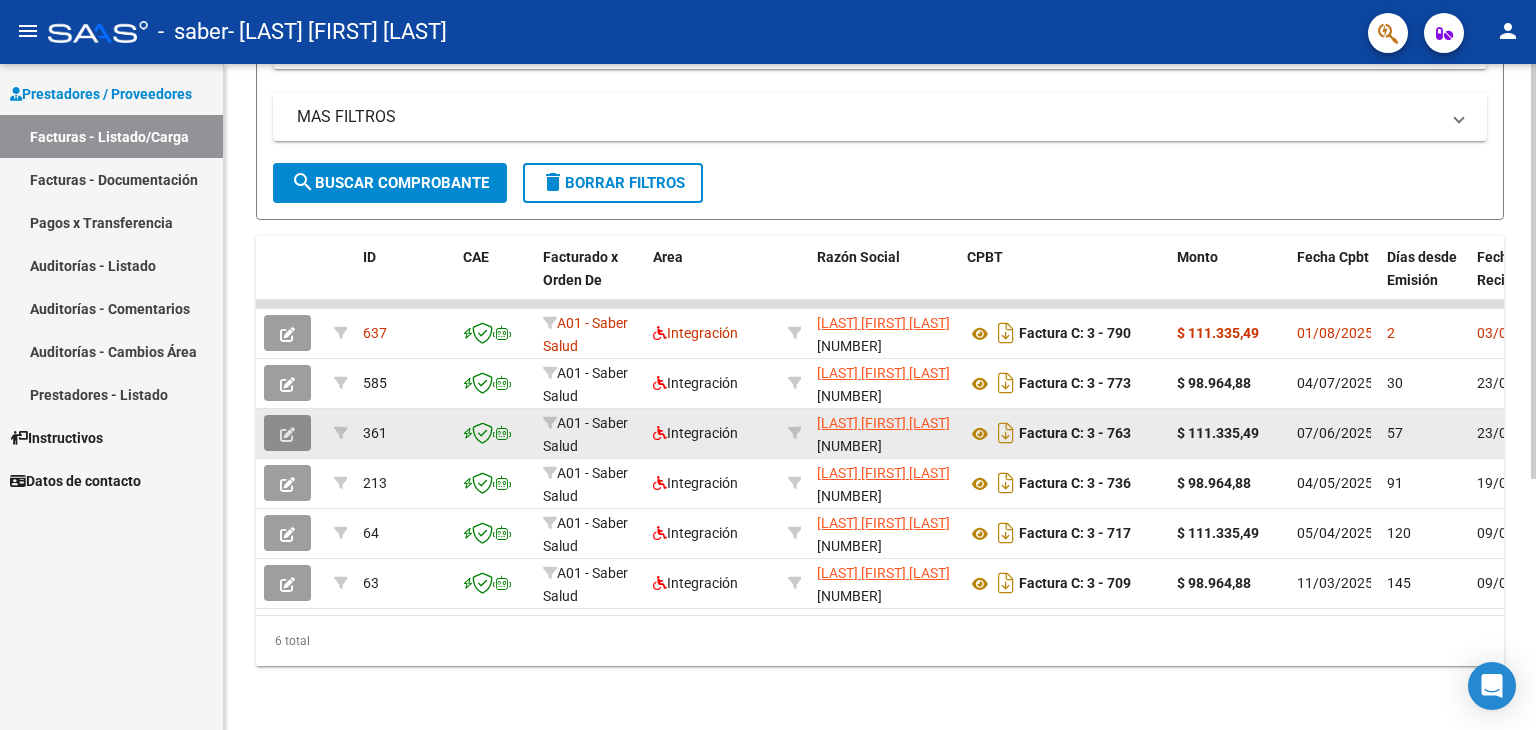 click 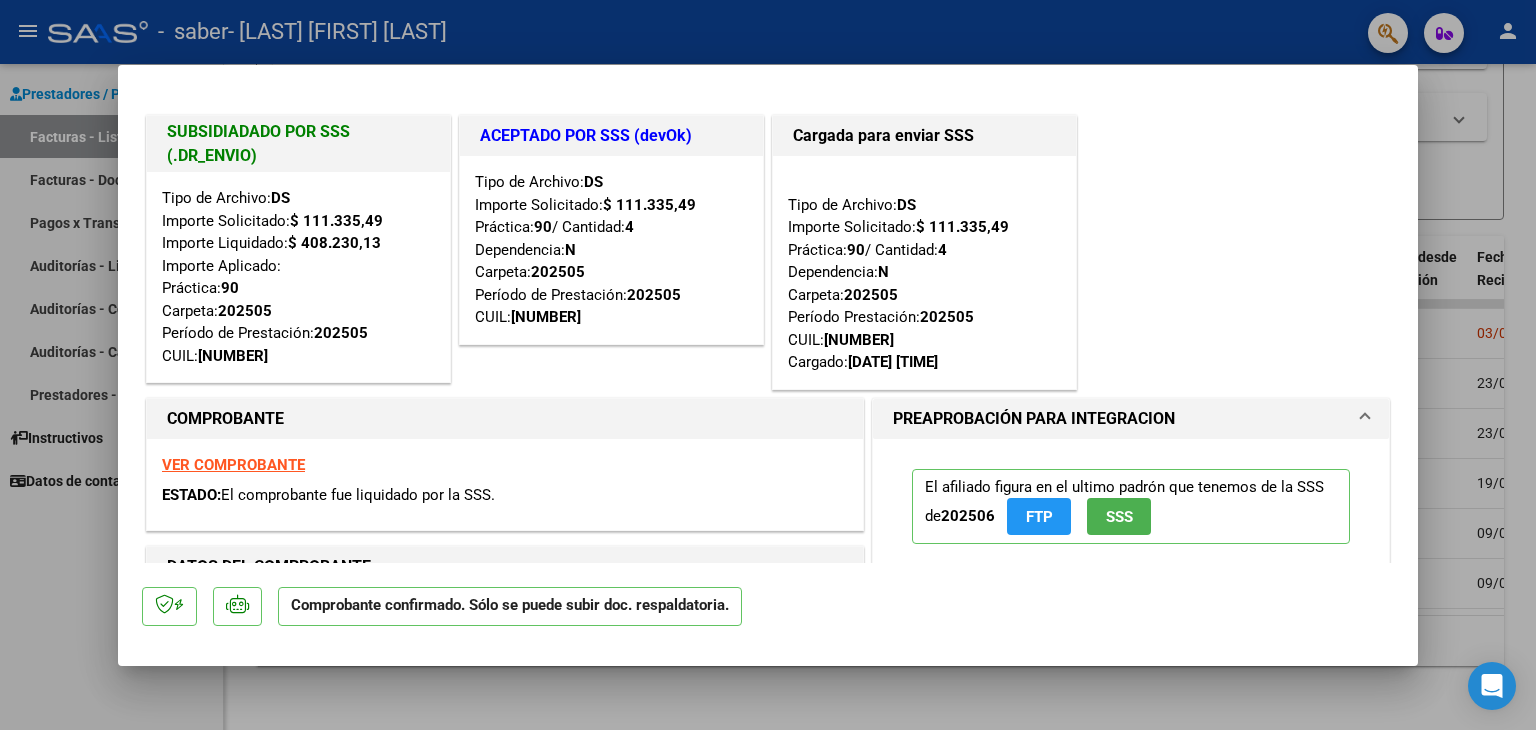 click at bounding box center [768, 365] 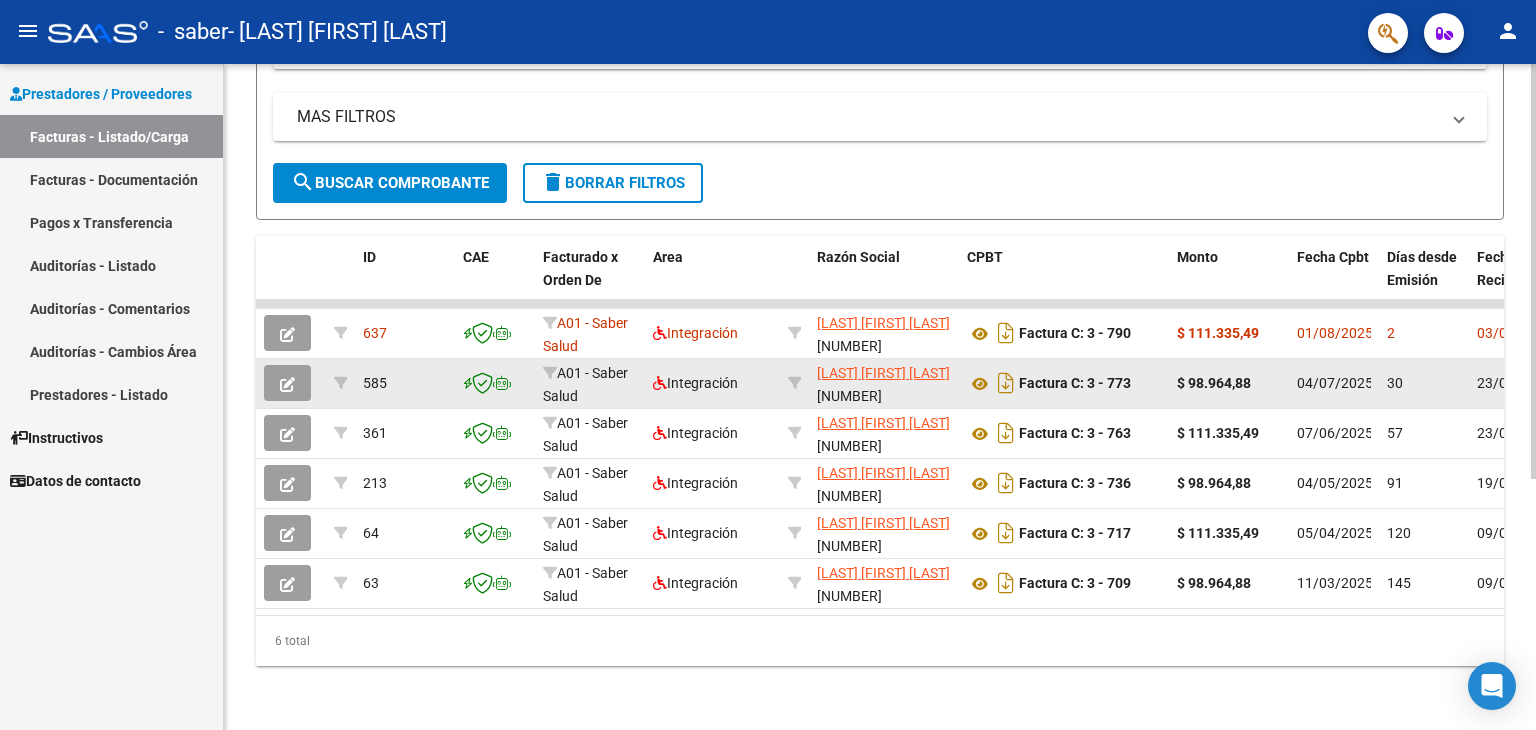 click 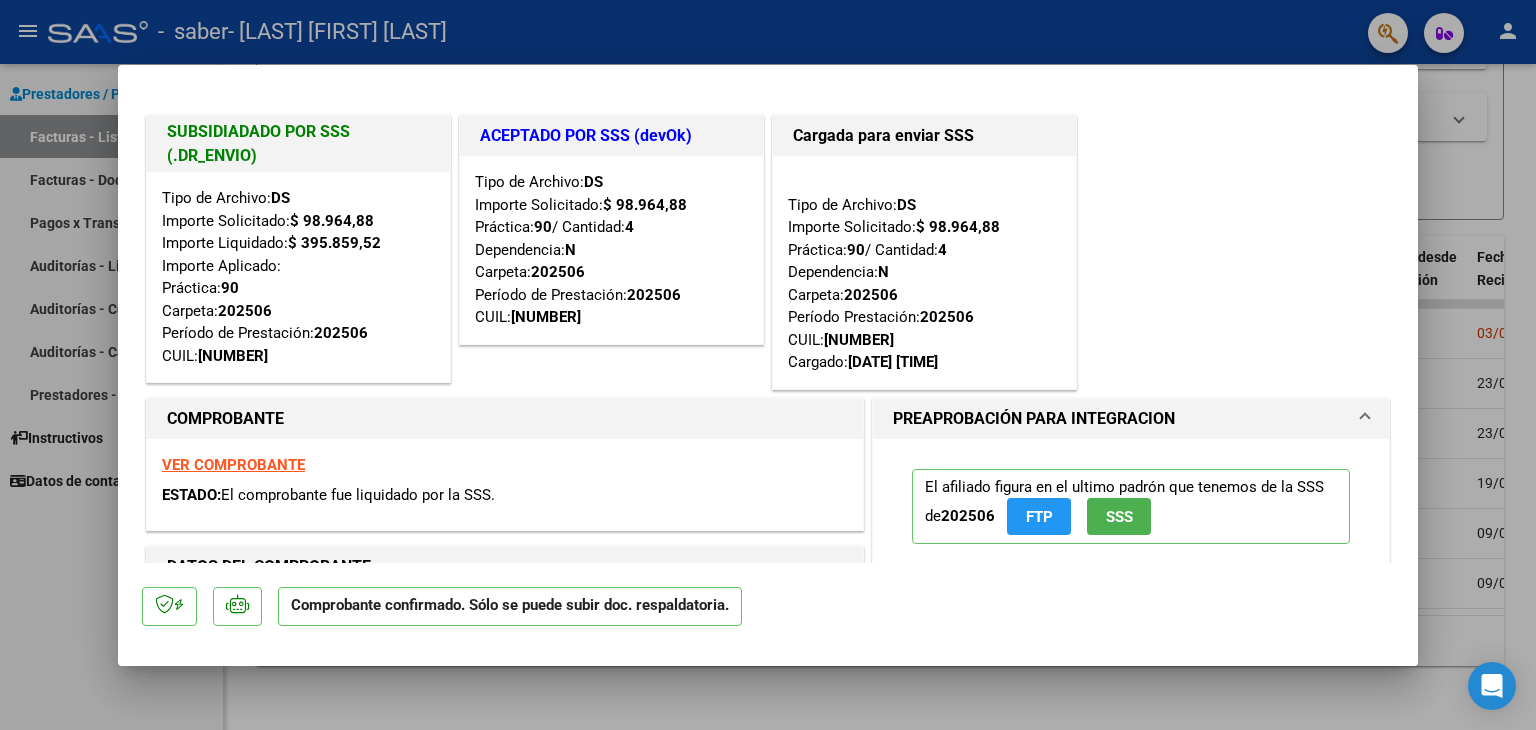 drag, startPoint x: 1452, startPoint y: 325, endPoint x: 1361, endPoint y: 342, distance: 92.574295 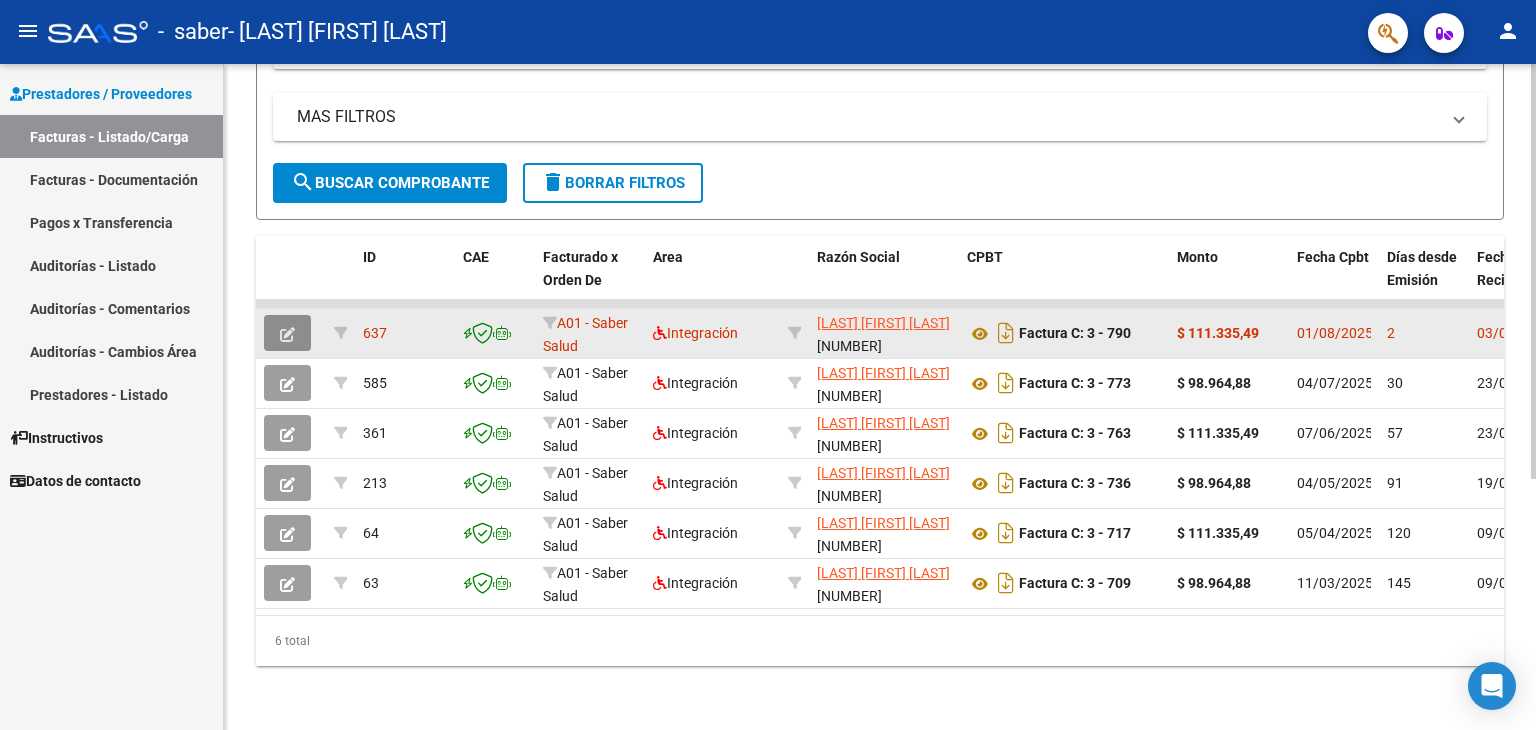 click 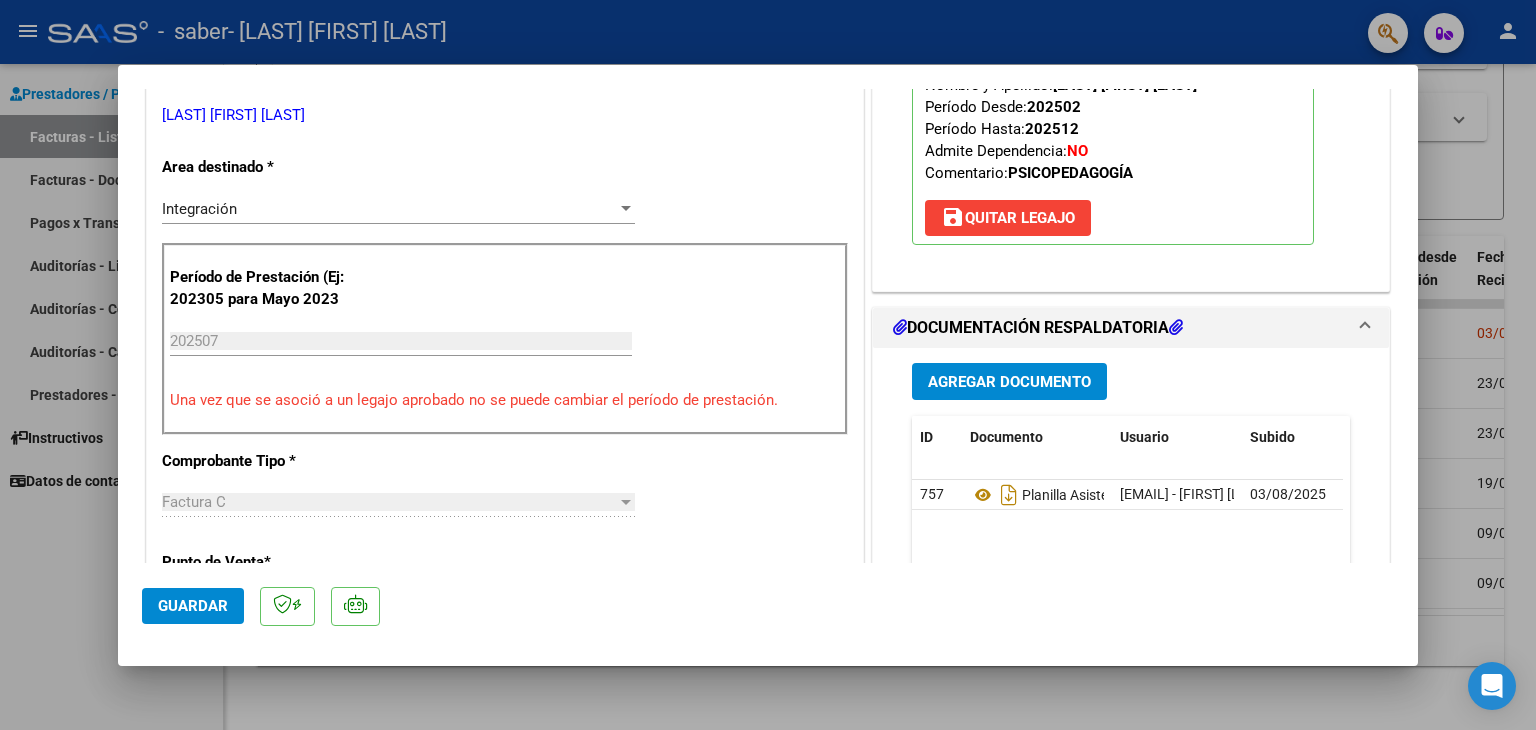 scroll, scrollTop: 400, scrollLeft: 0, axis: vertical 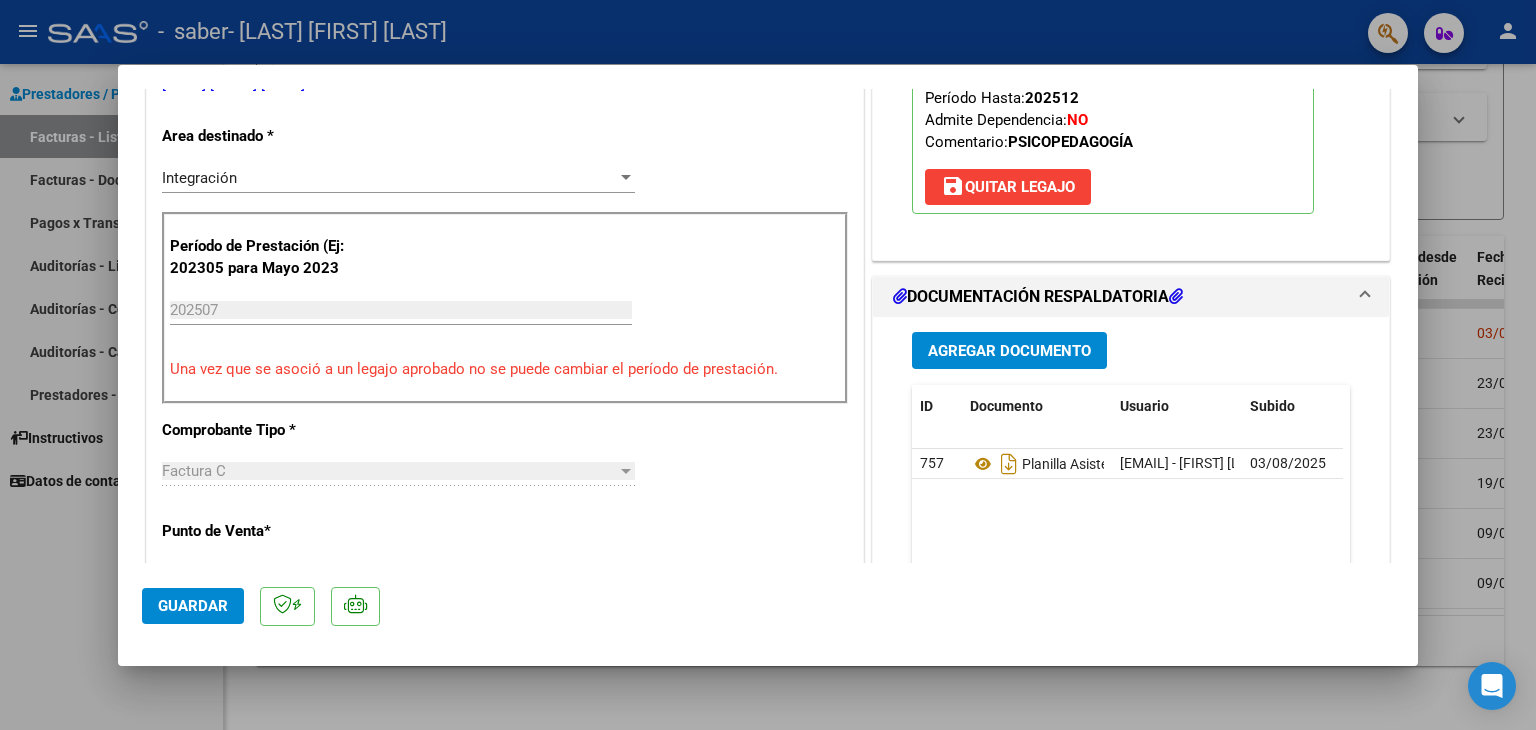click at bounding box center (768, 365) 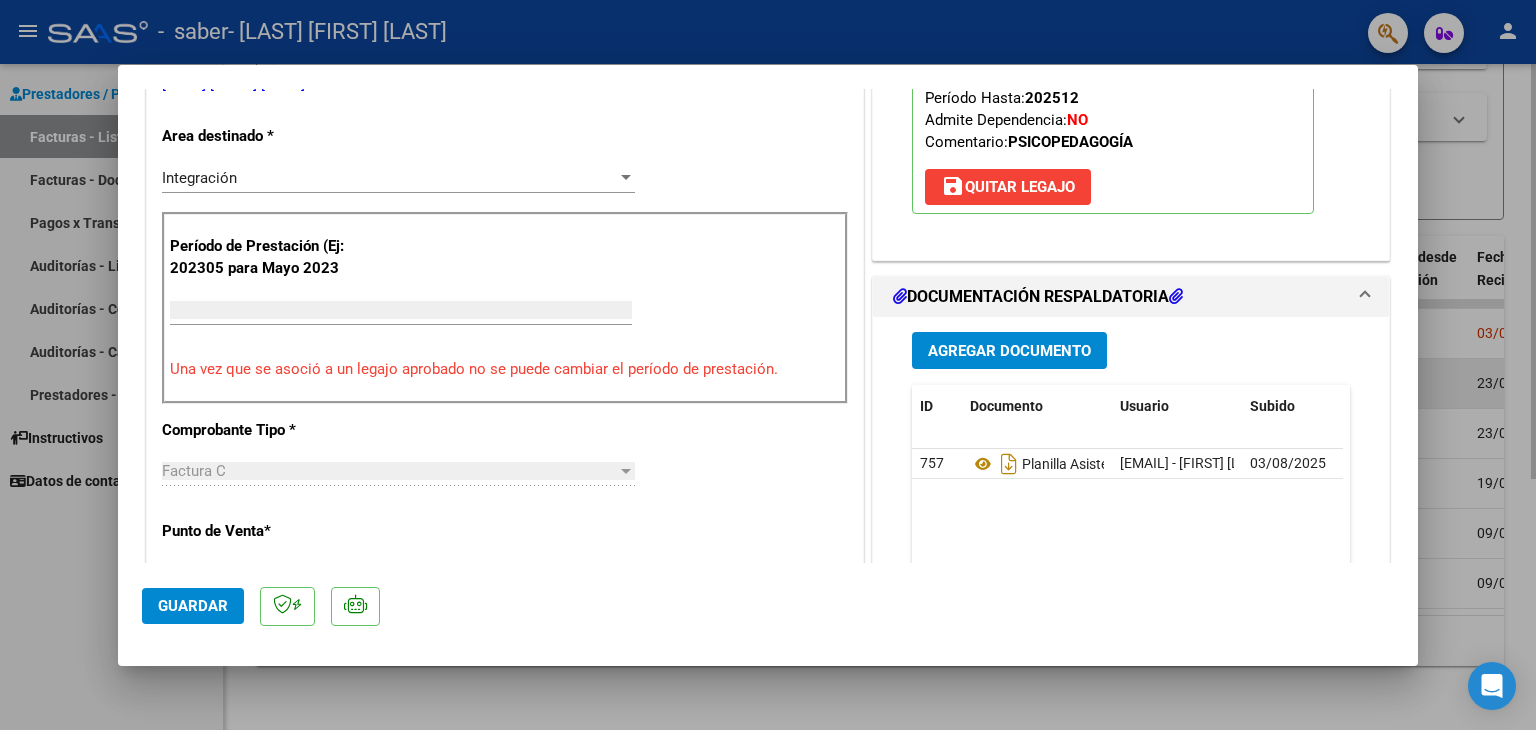 scroll, scrollTop: 0, scrollLeft: 0, axis: both 